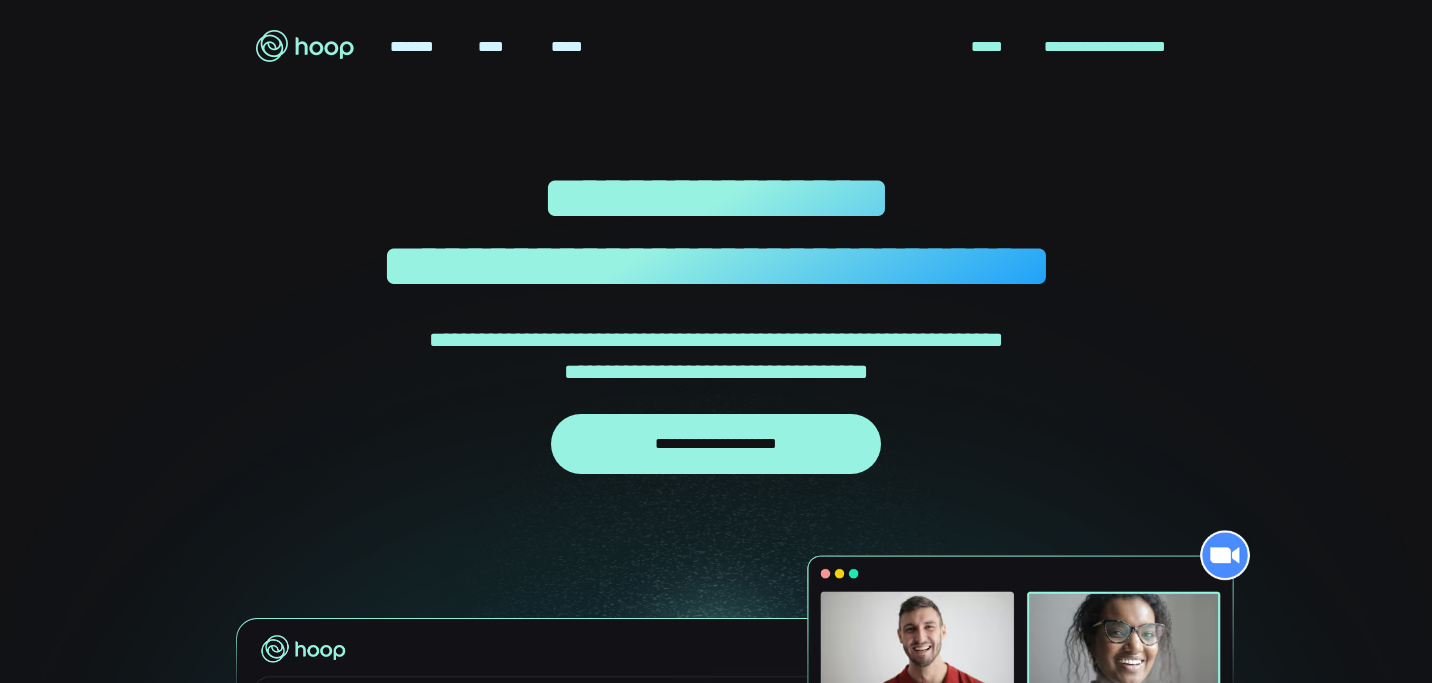 scroll, scrollTop: 0, scrollLeft: 0, axis: both 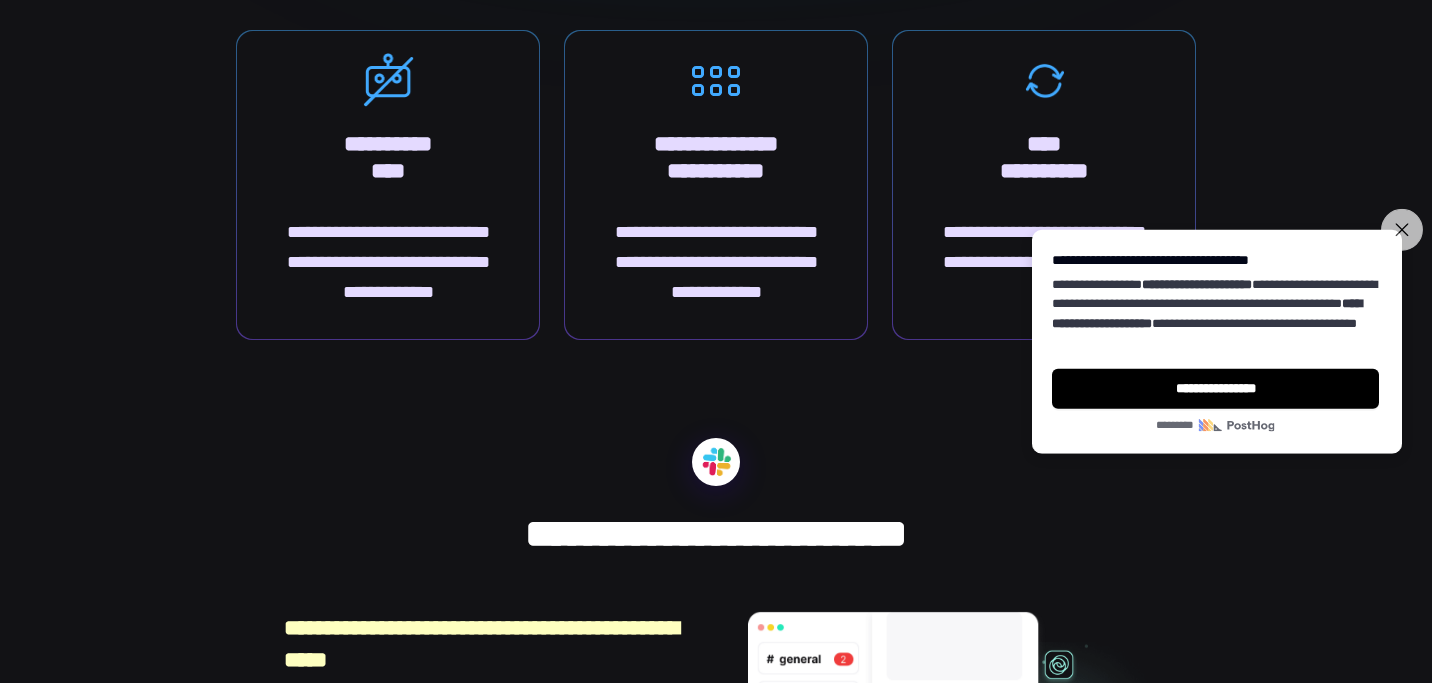 click 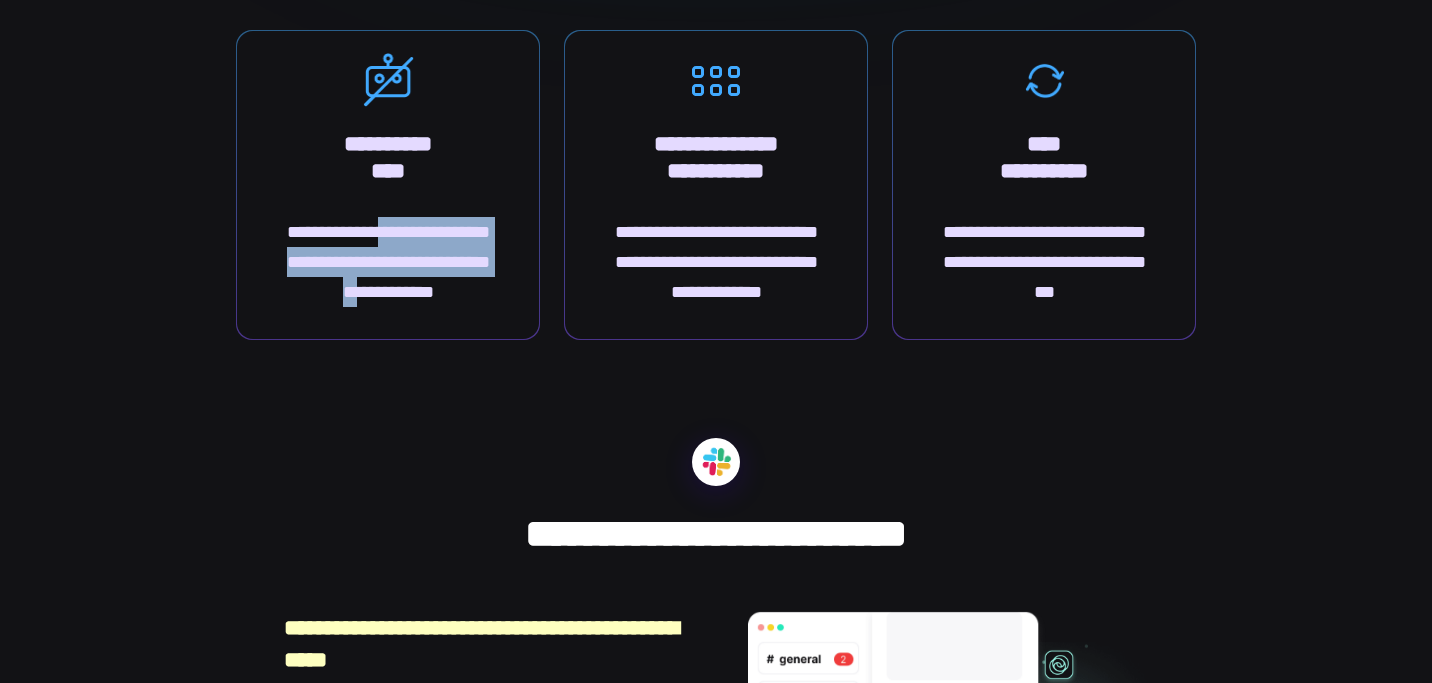 drag, startPoint x: 398, startPoint y: 242, endPoint x: 403, endPoint y: 285, distance: 43.289722 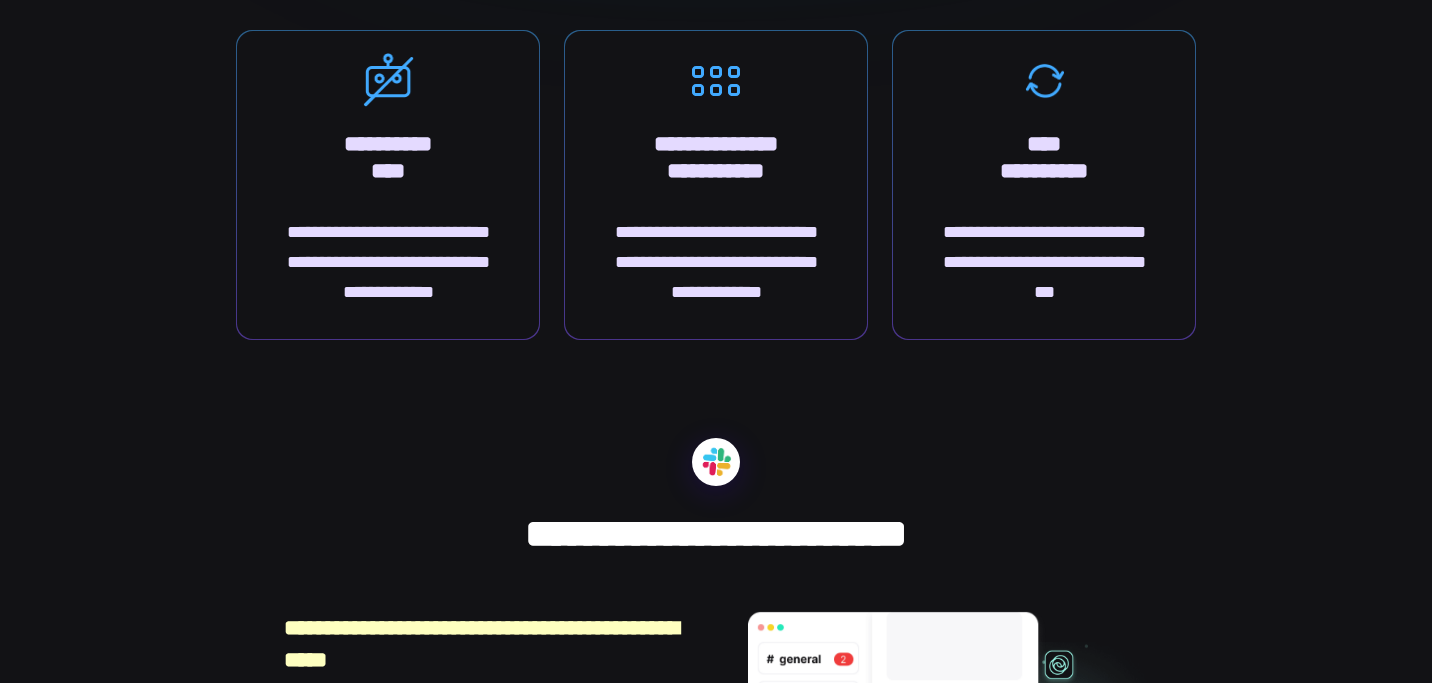 click on "**********" at bounding box center [388, 262] 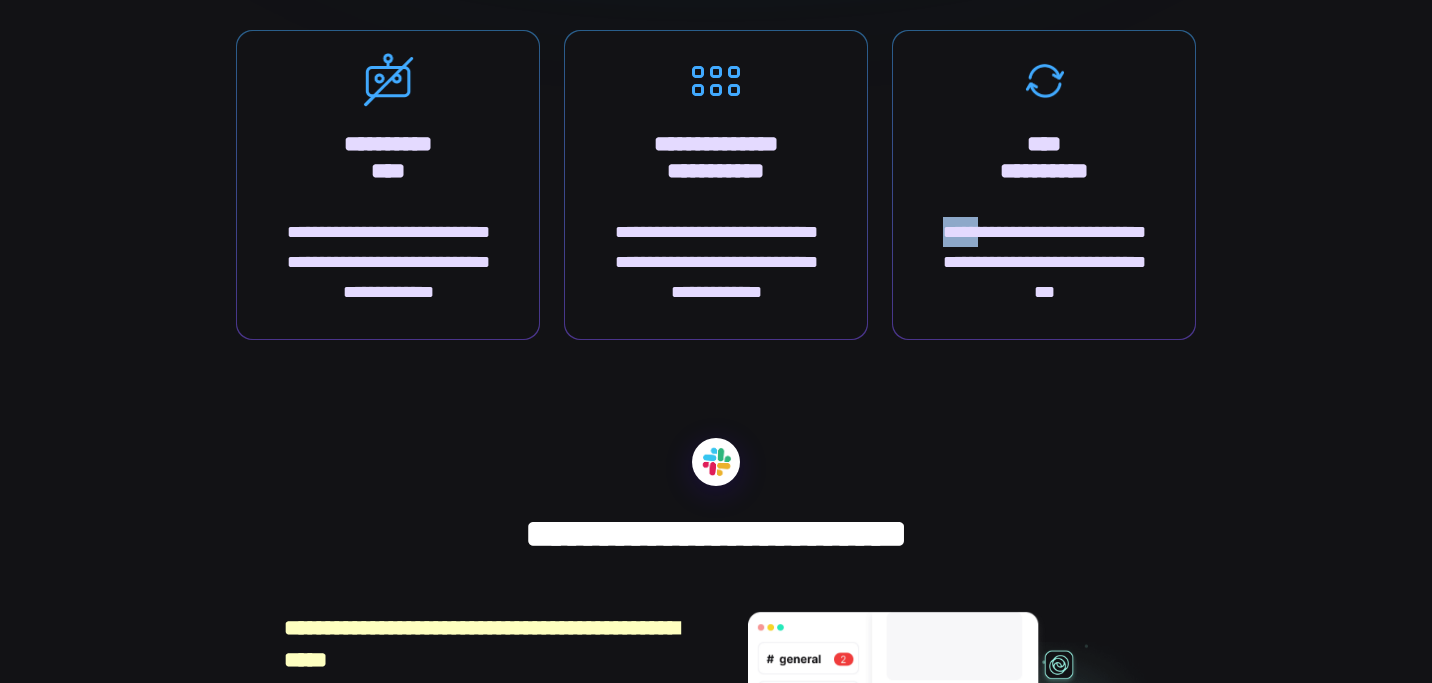 click on "**********" at bounding box center [1044, 262] 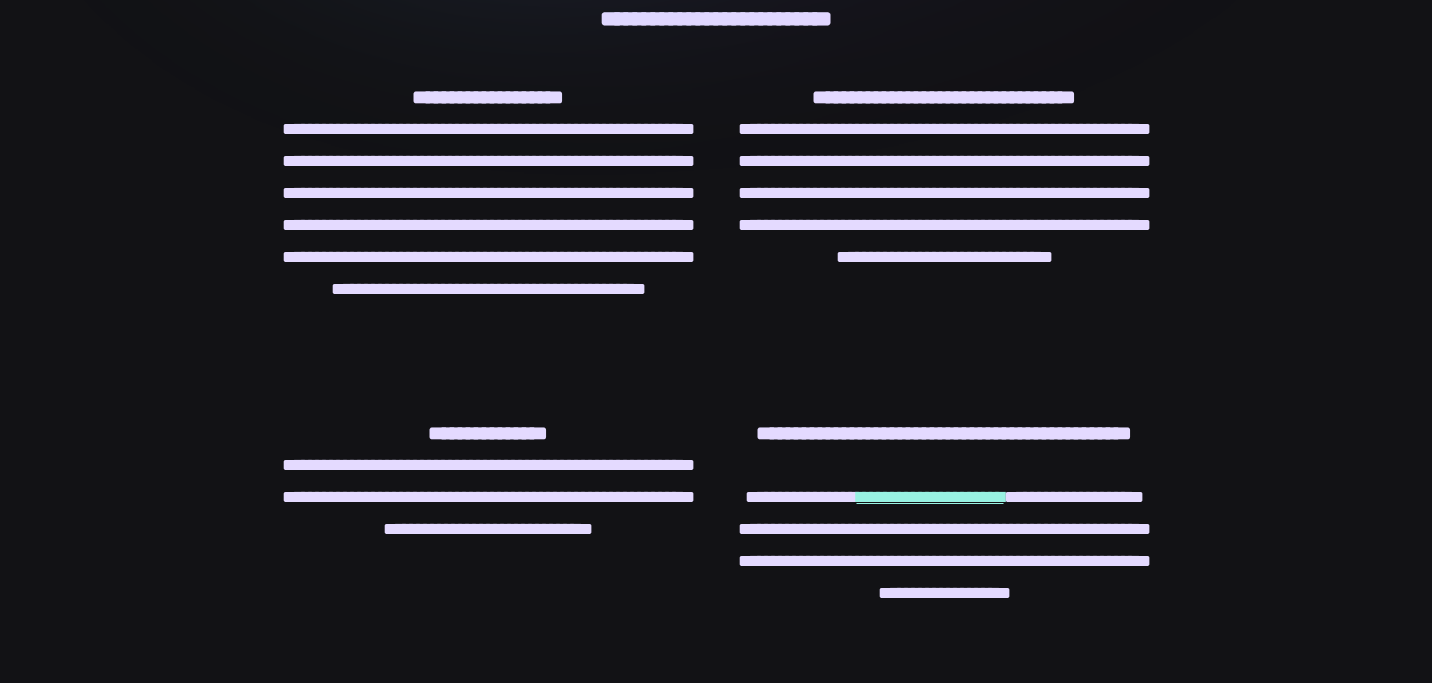 scroll, scrollTop: 5353, scrollLeft: 0, axis: vertical 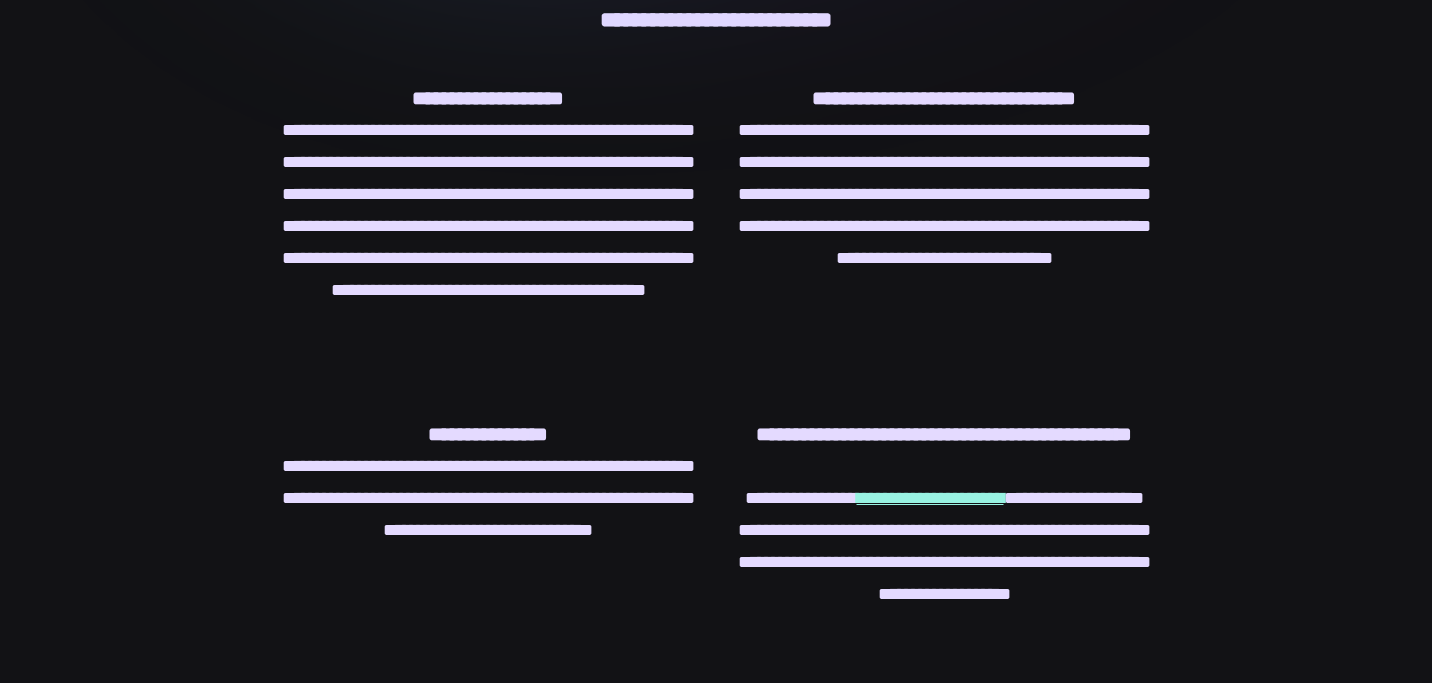 click on "**********" at bounding box center [944, 562] 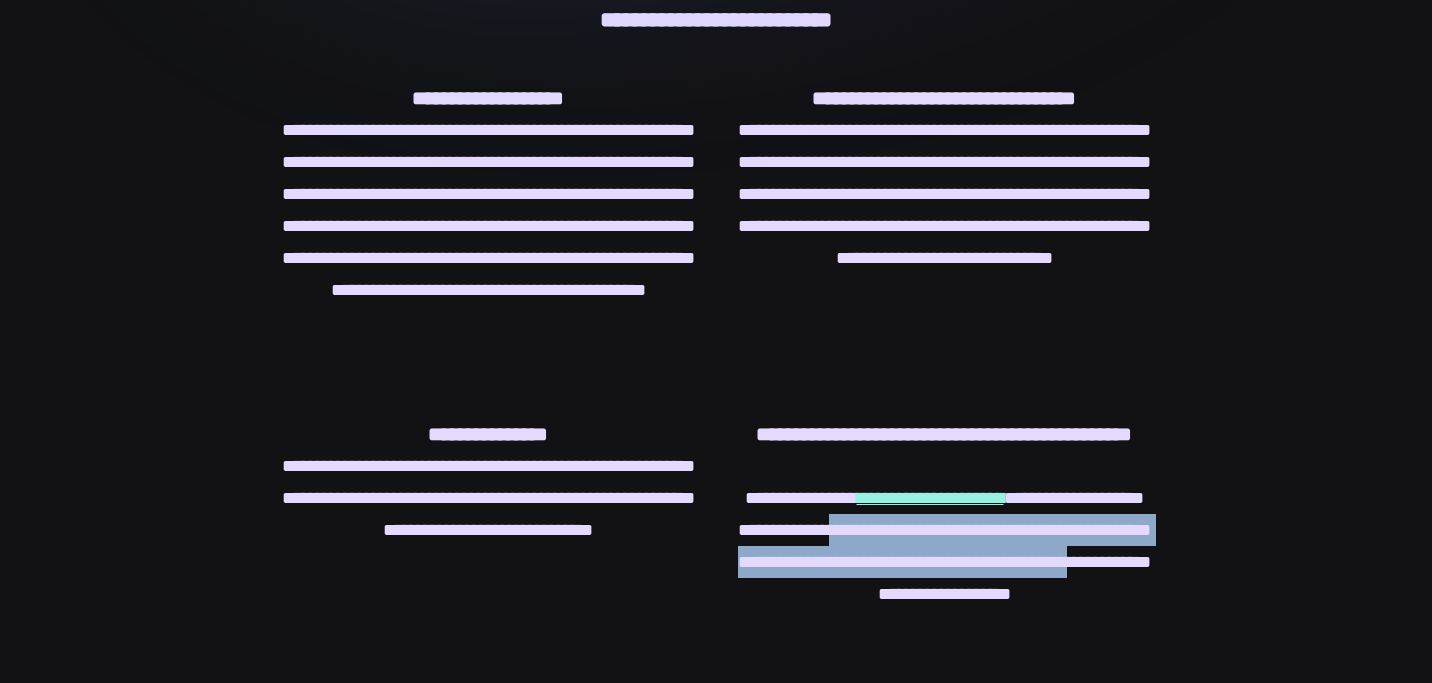 drag, startPoint x: 940, startPoint y: 543, endPoint x: 941, endPoint y: 585, distance: 42.0119 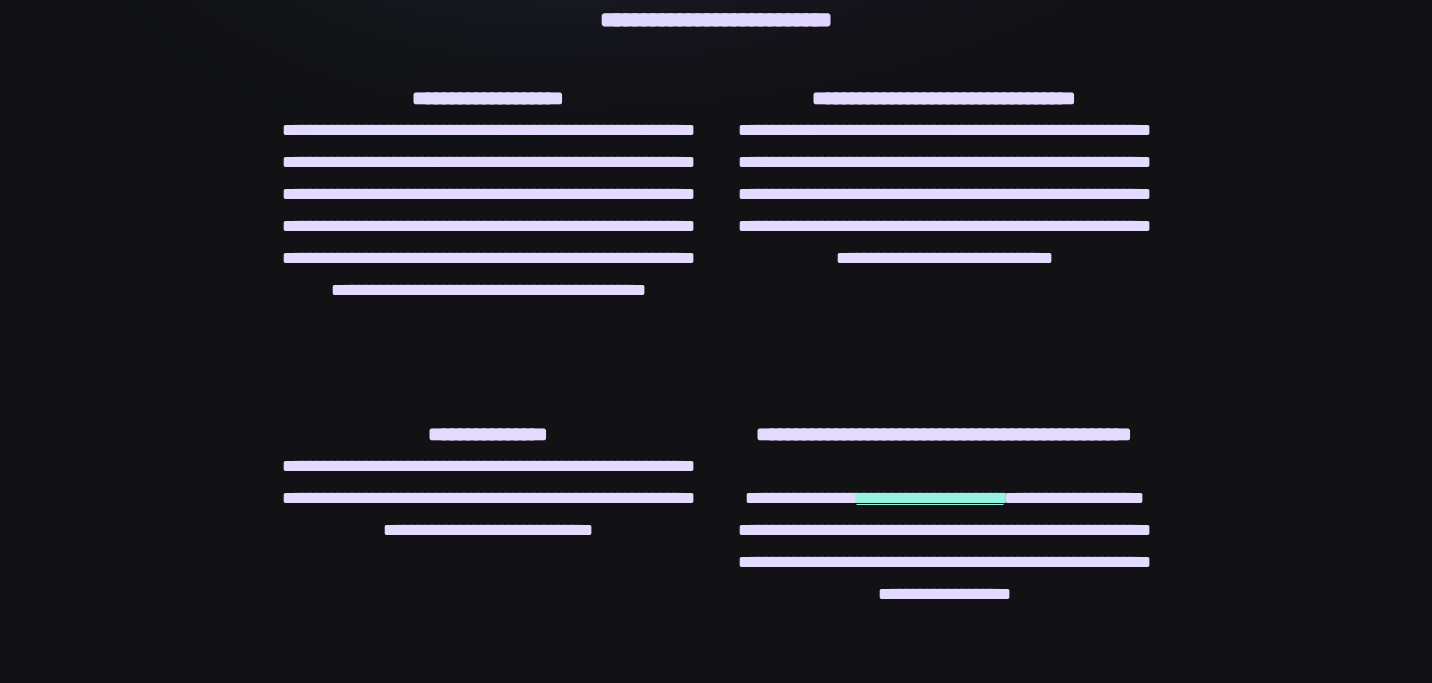 click on "**********" at bounding box center [944, 562] 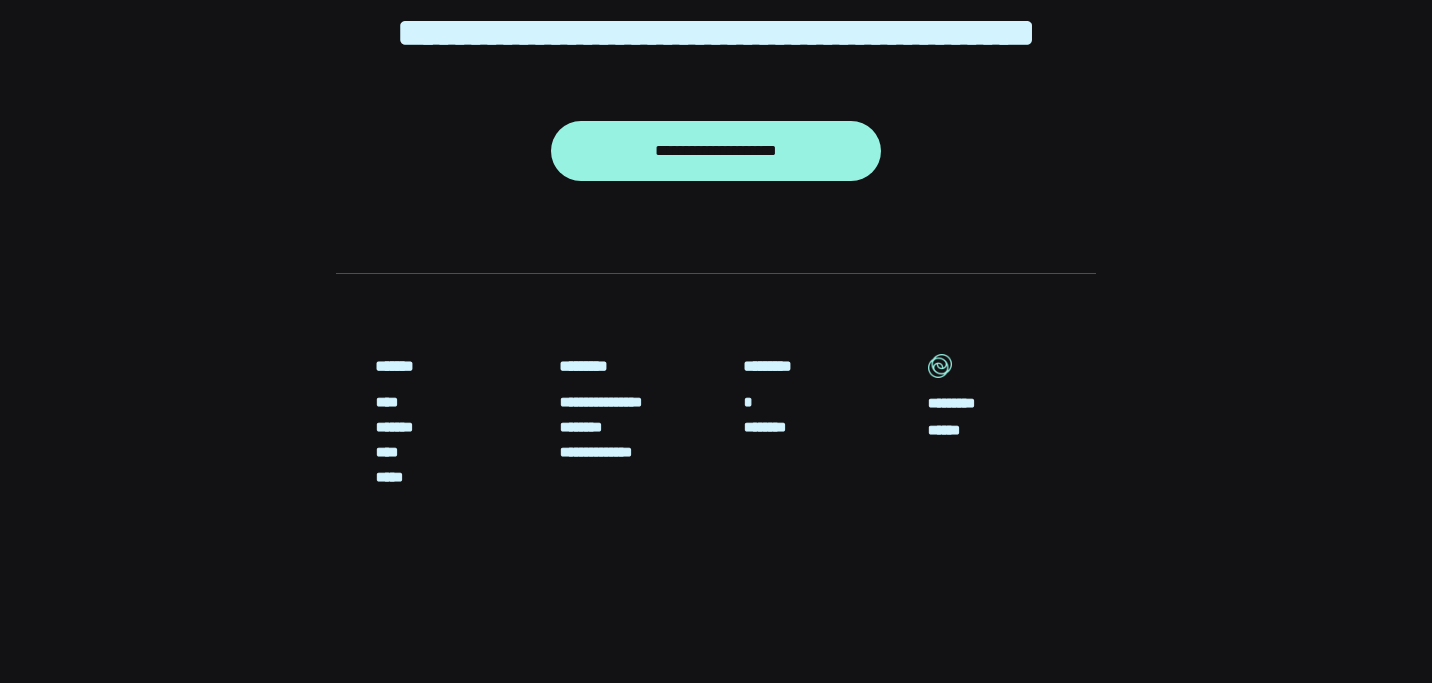 scroll, scrollTop: 6215, scrollLeft: 0, axis: vertical 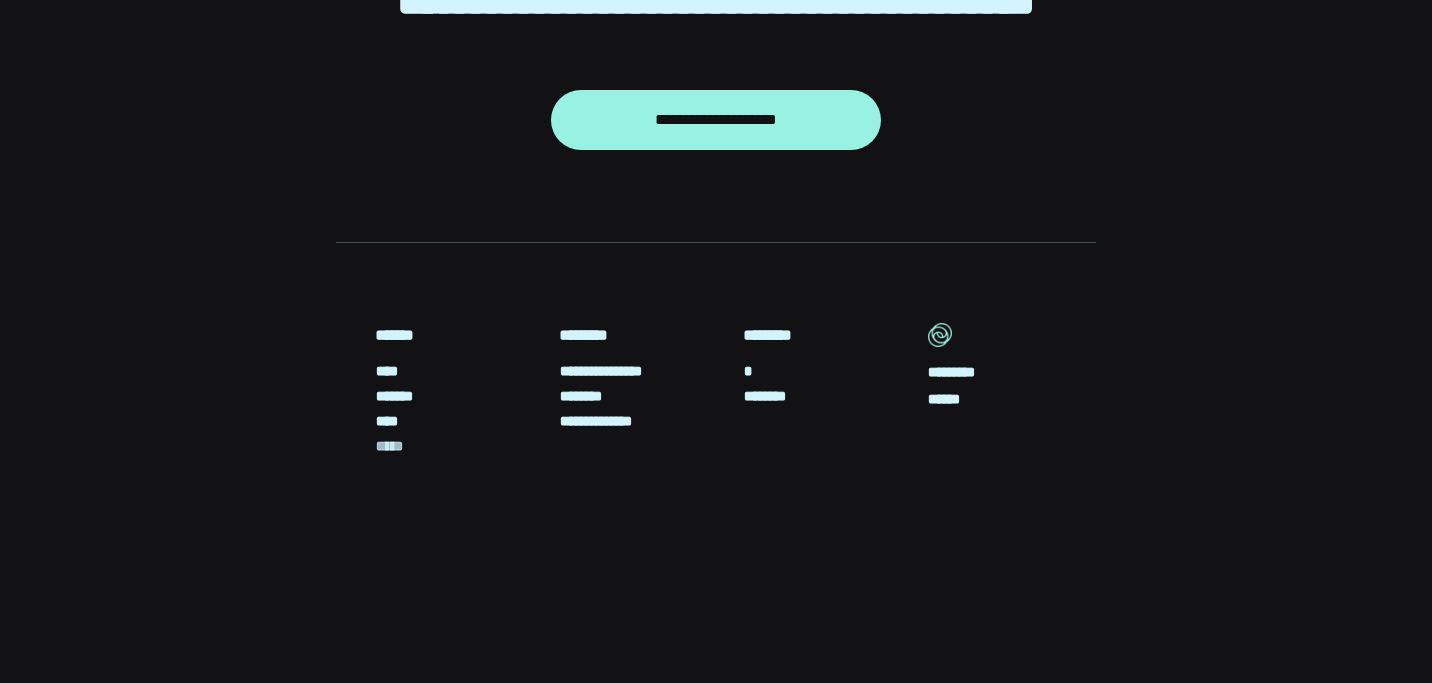 click on "*****" at bounding box center (395, 446) 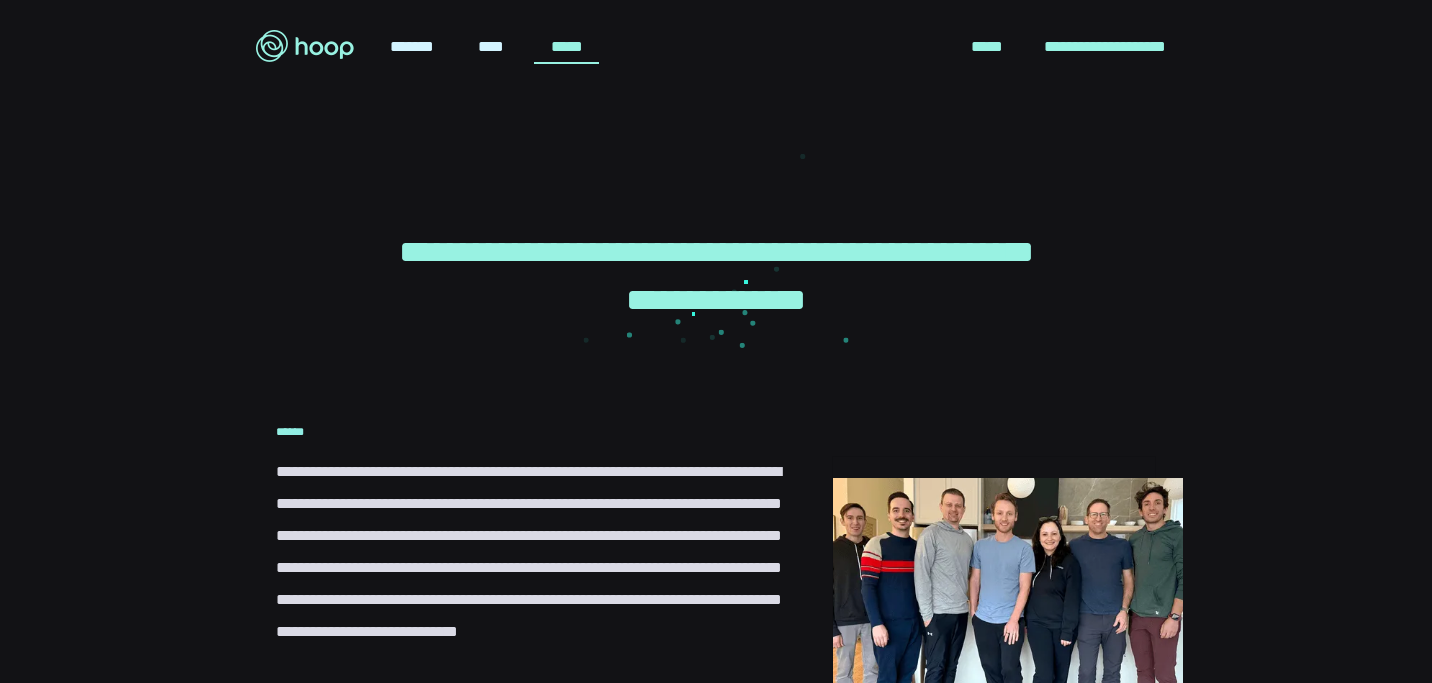 scroll, scrollTop: 152, scrollLeft: 0, axis: vertical 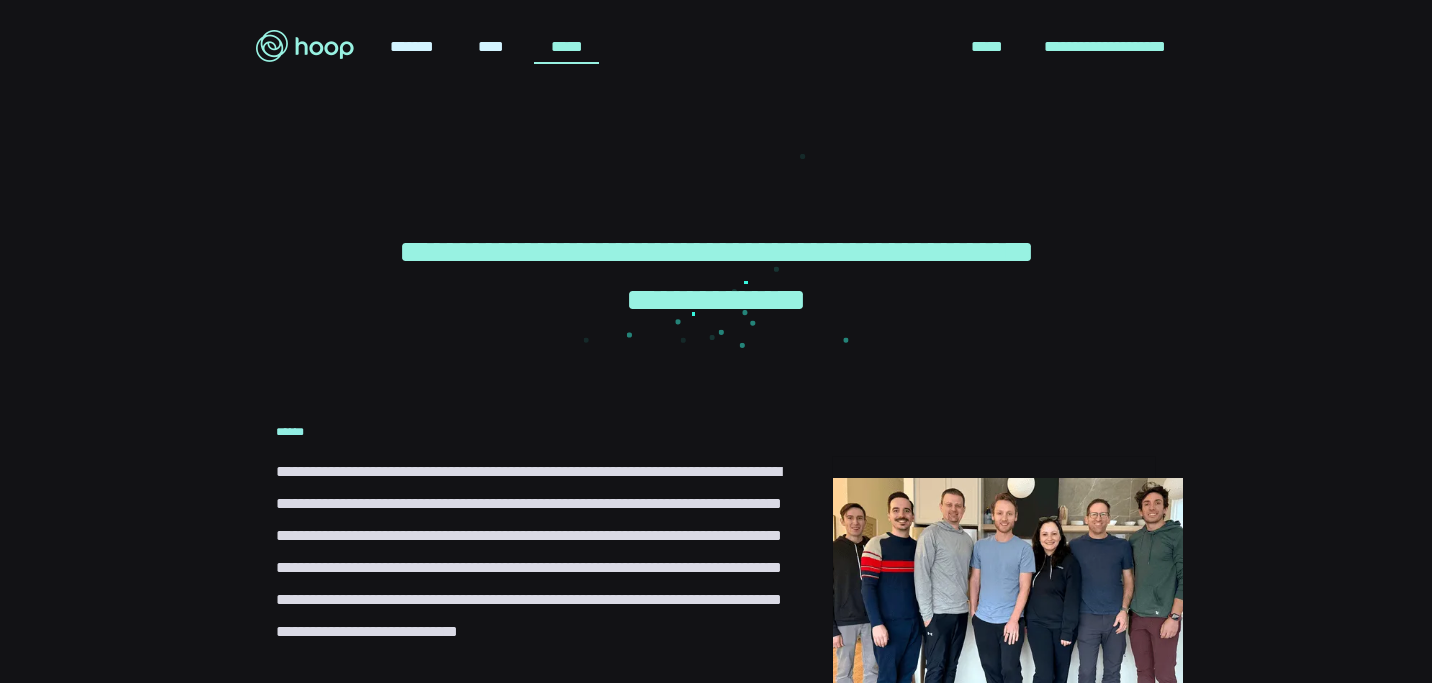 click at bounding box center (305, 46) 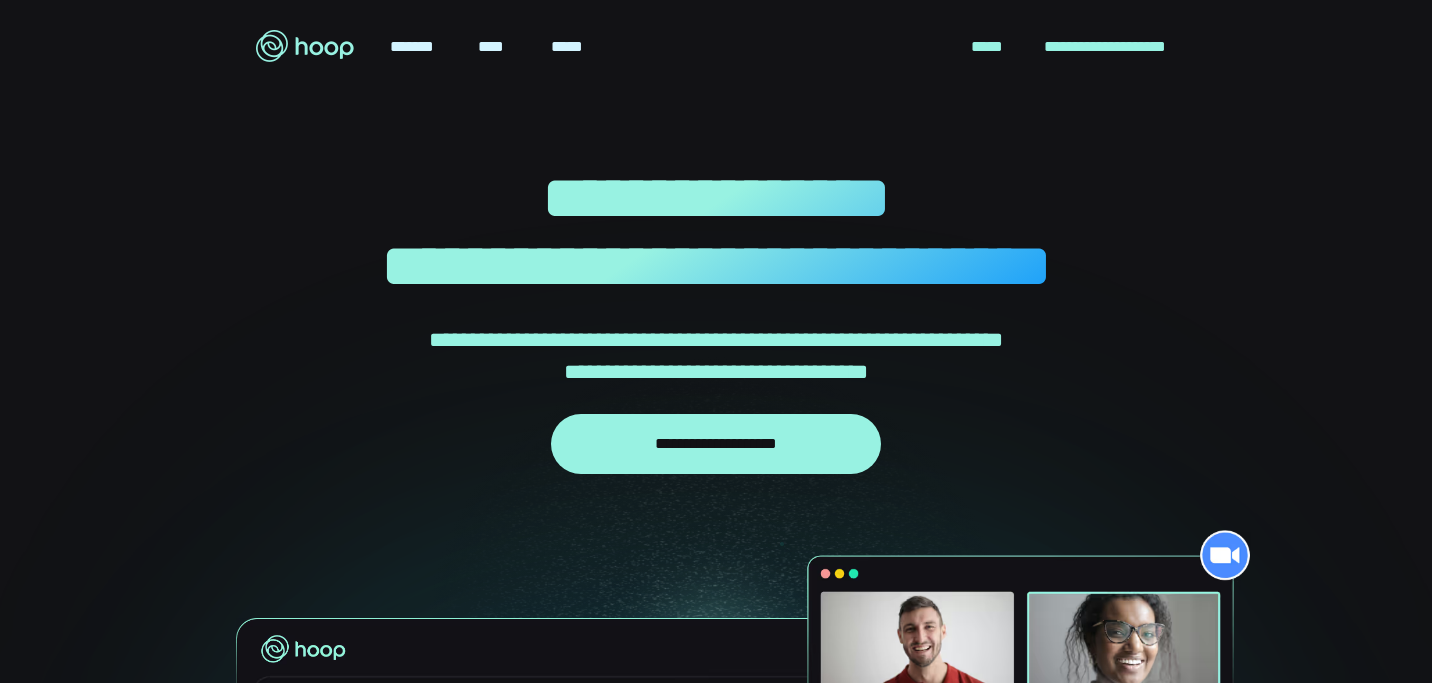 scroll, scrollTop: 0, scrollLeft: 0, axis: both 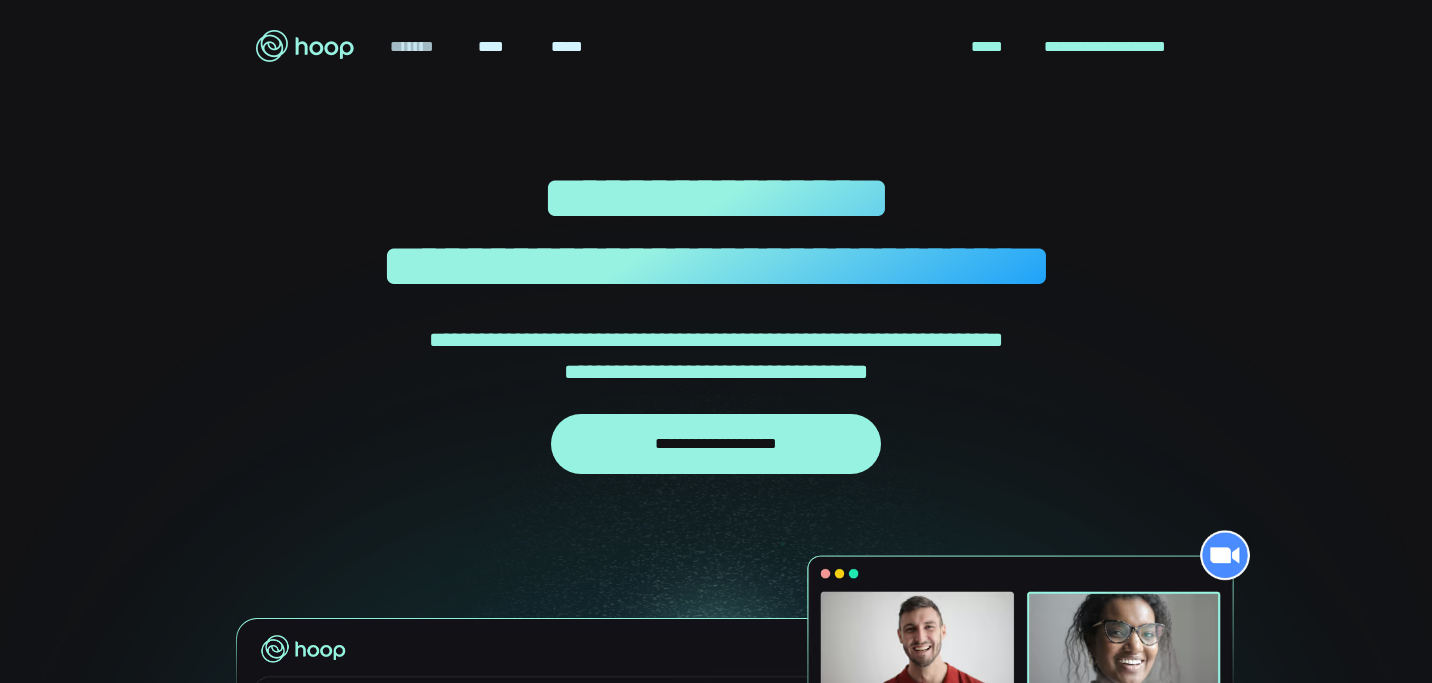 click on "*******" at bounding box center [412, 47] 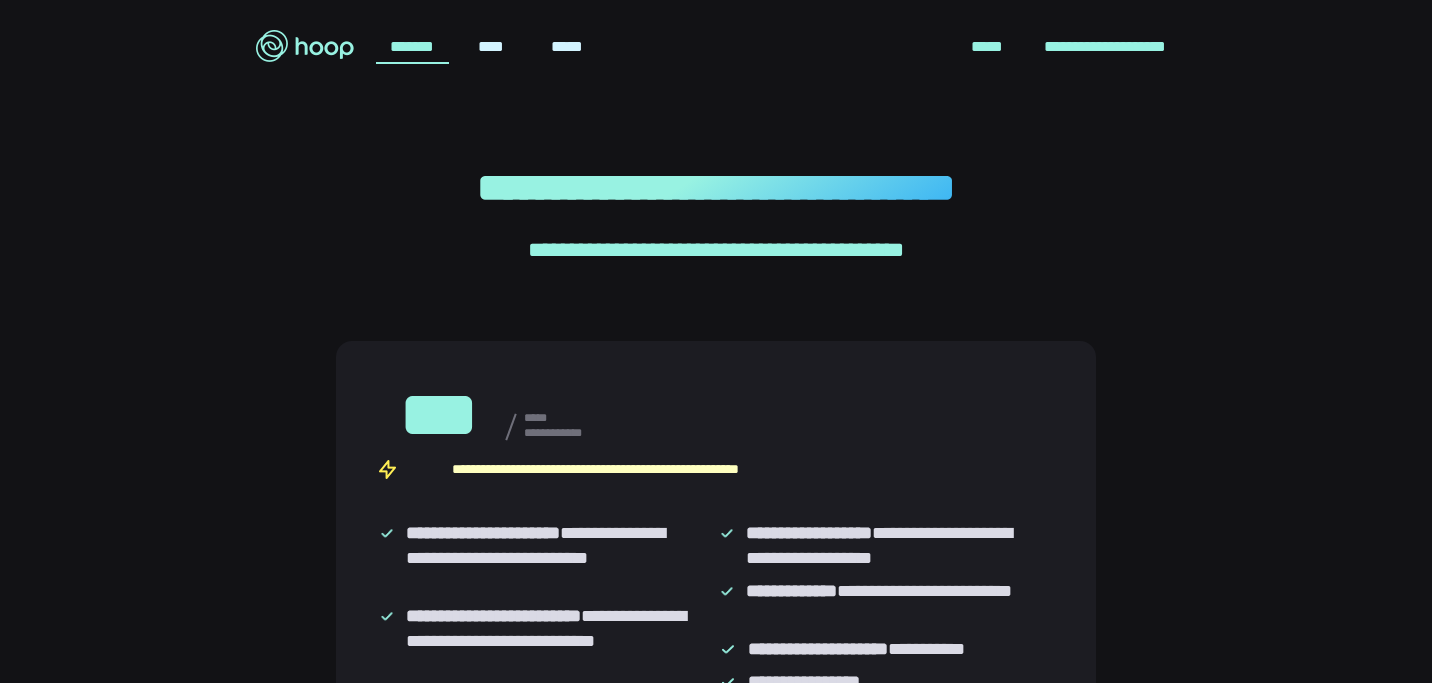 scroll, scrollTop: 0, scrollLeft: 0, axis: both 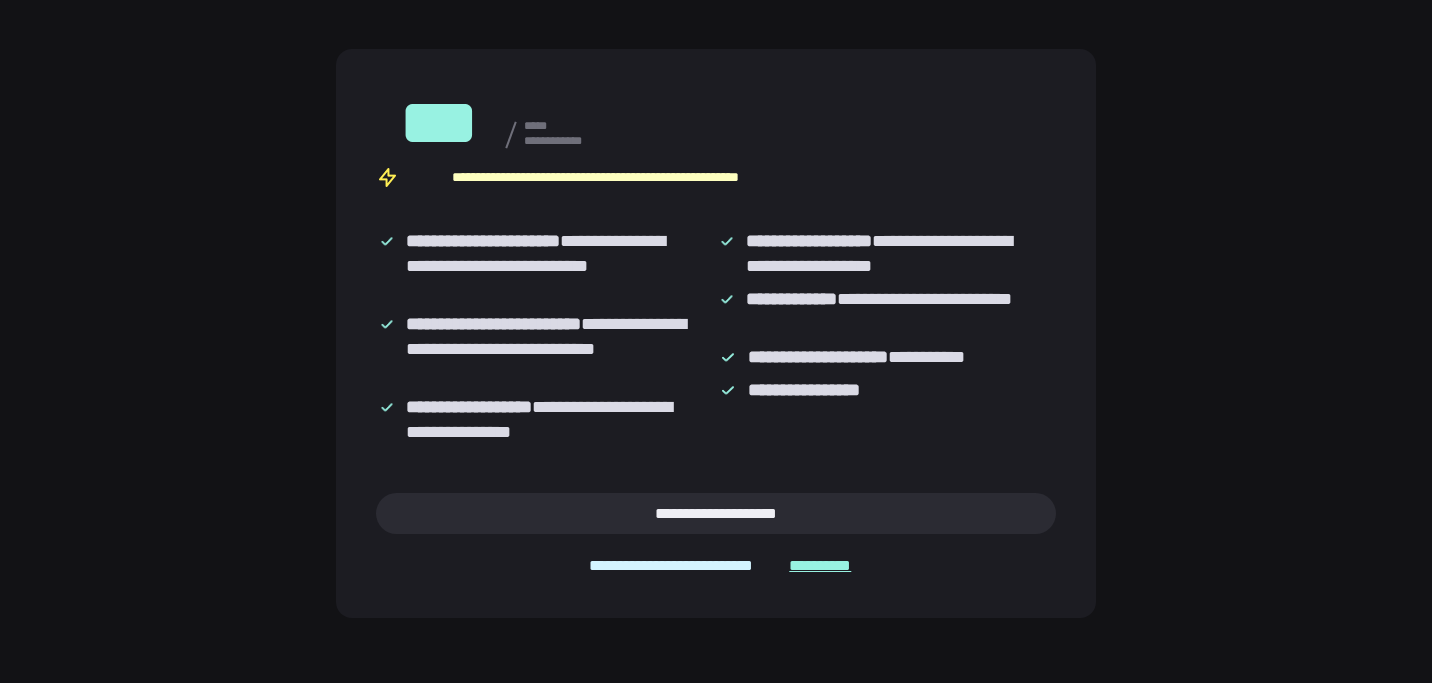 click on "**********" at bounding box center [551, 266] 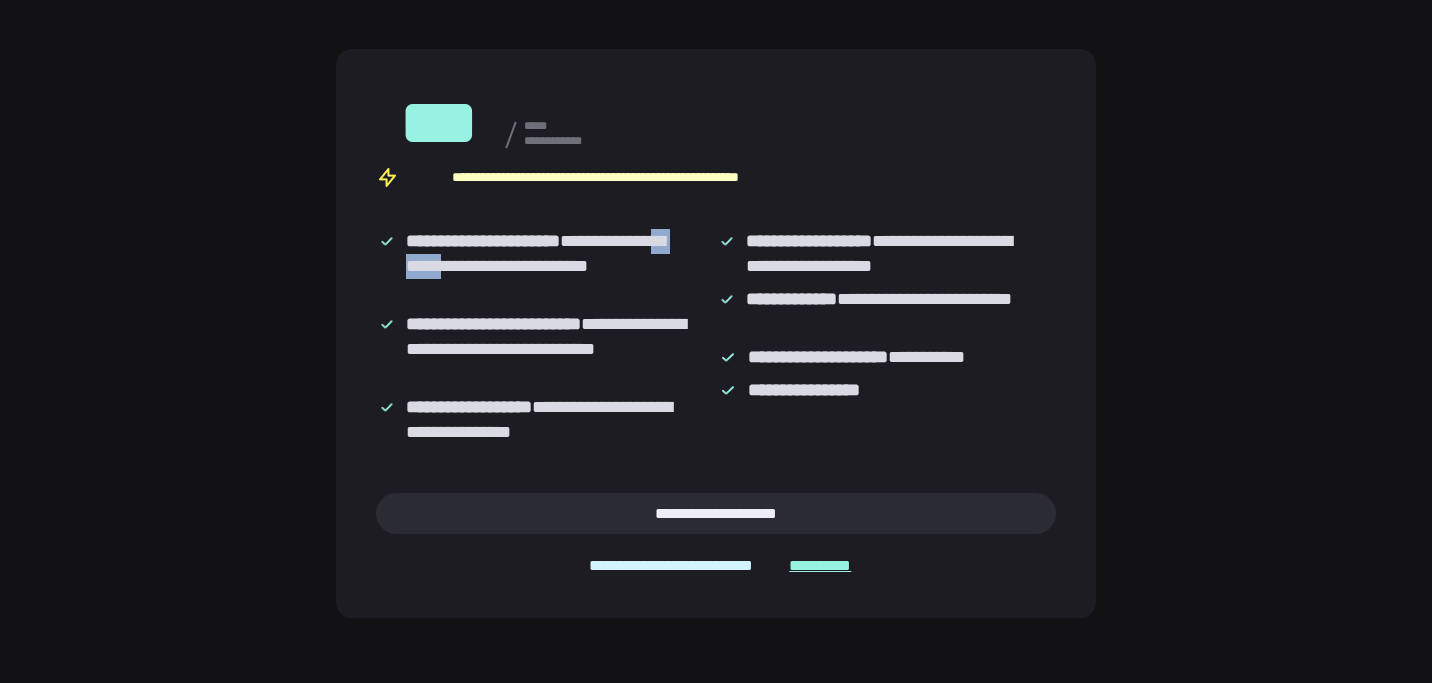 click on "**********" at bounding box center [551, 266] 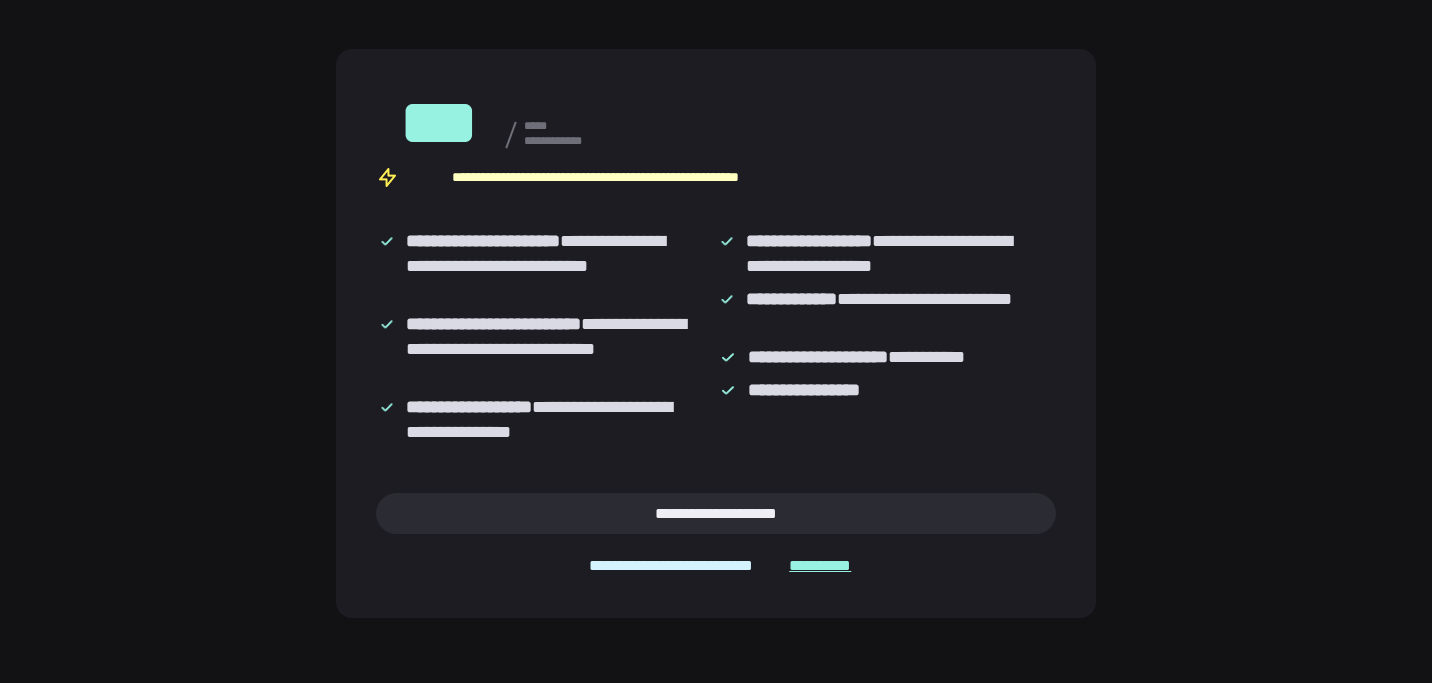 click on "**********" at bounding box center [483, 241] 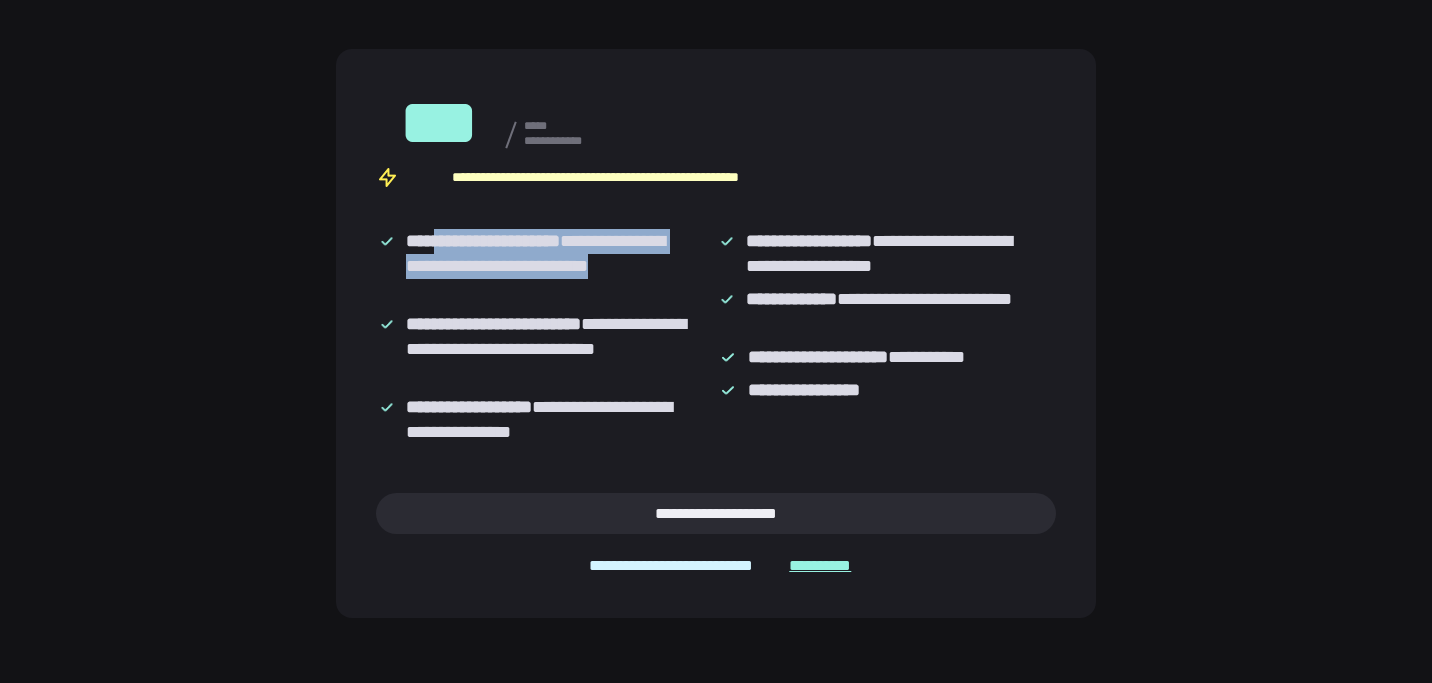 drag, startPoint x: 444, startPoint y: 247, endPoint x: 444, endPoint y: 284, distance: 37 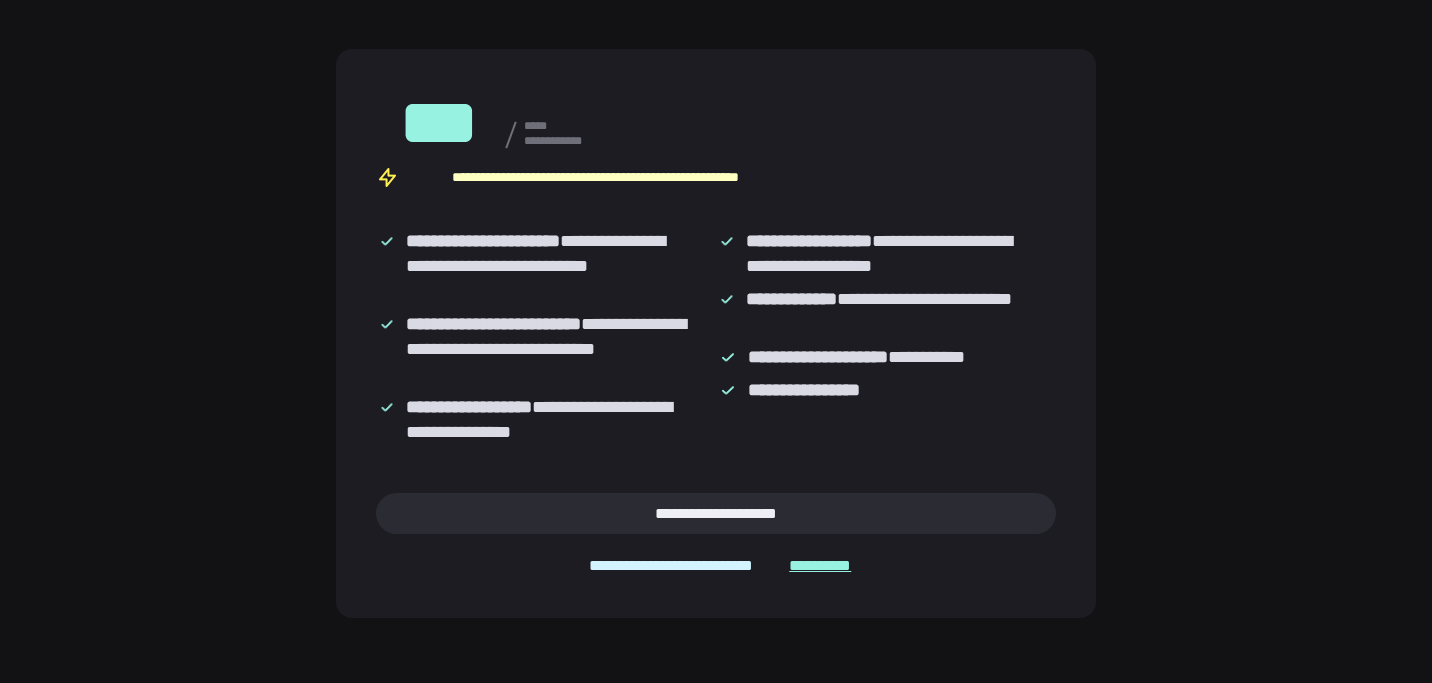 click on "**********" at bounding box center [493, 324] 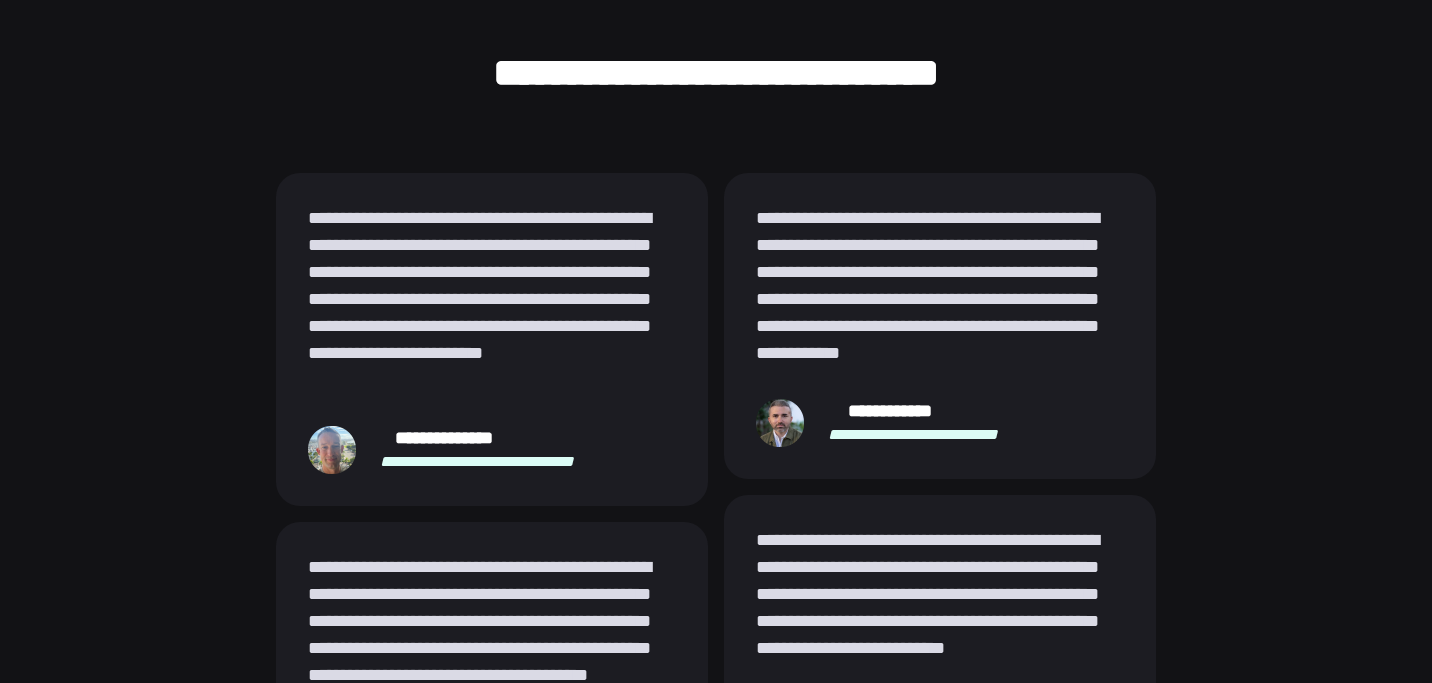 scroll, scrollTop: 962, scrollLeft: 0, axis: vertical 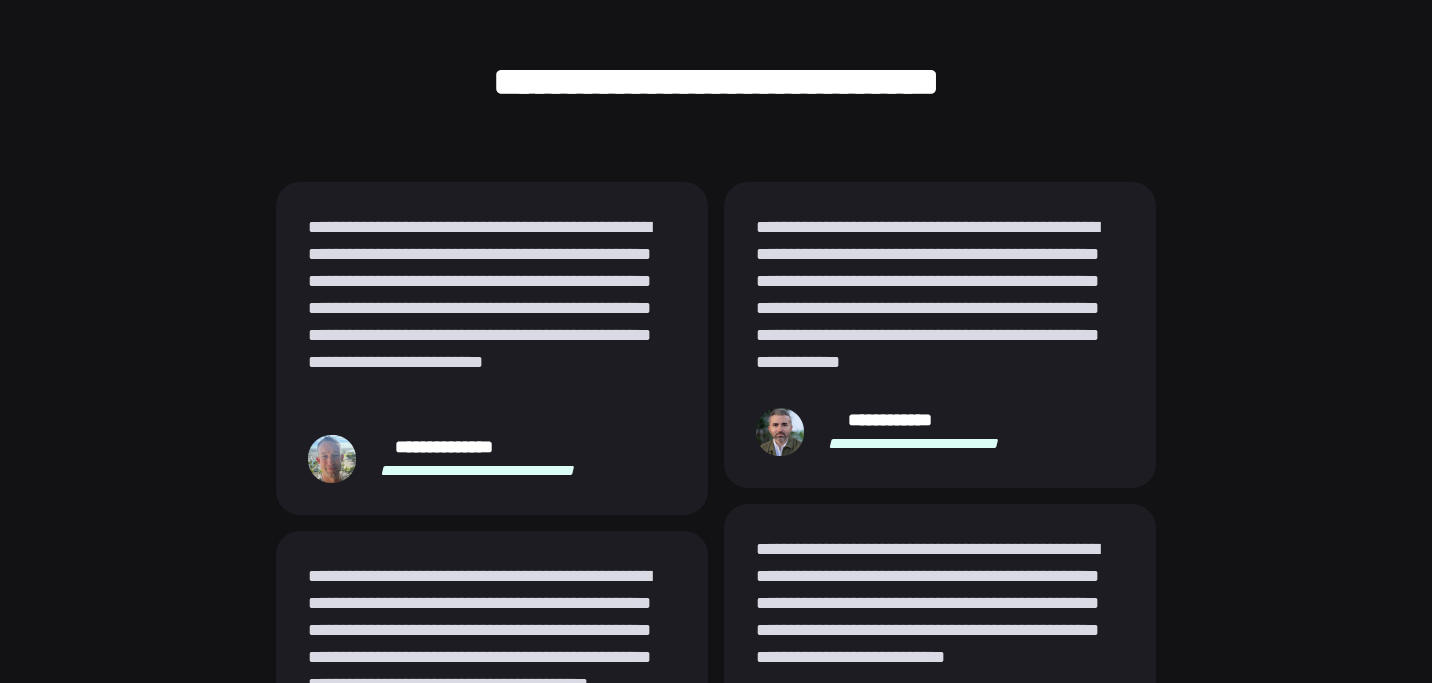 click on "**********" at bounding box center (492, 308) 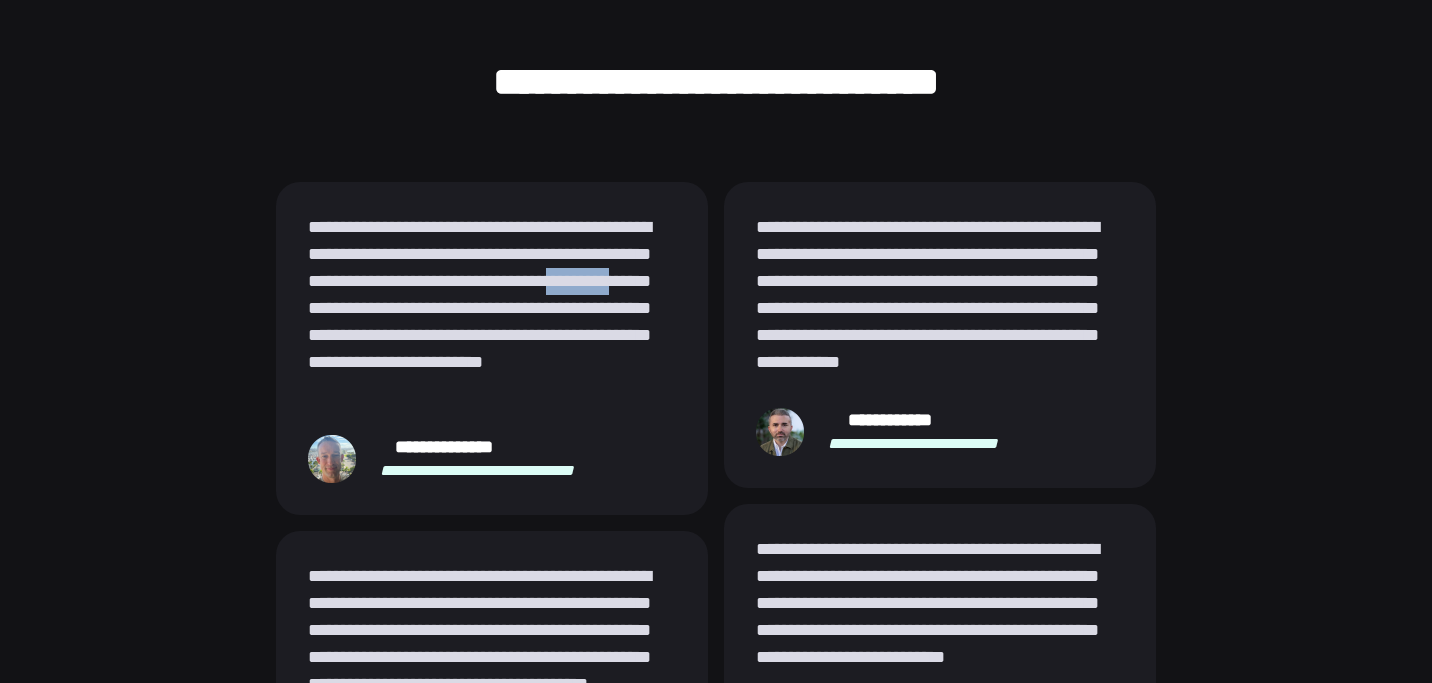click on "**********" at bounding box center (492, 308) 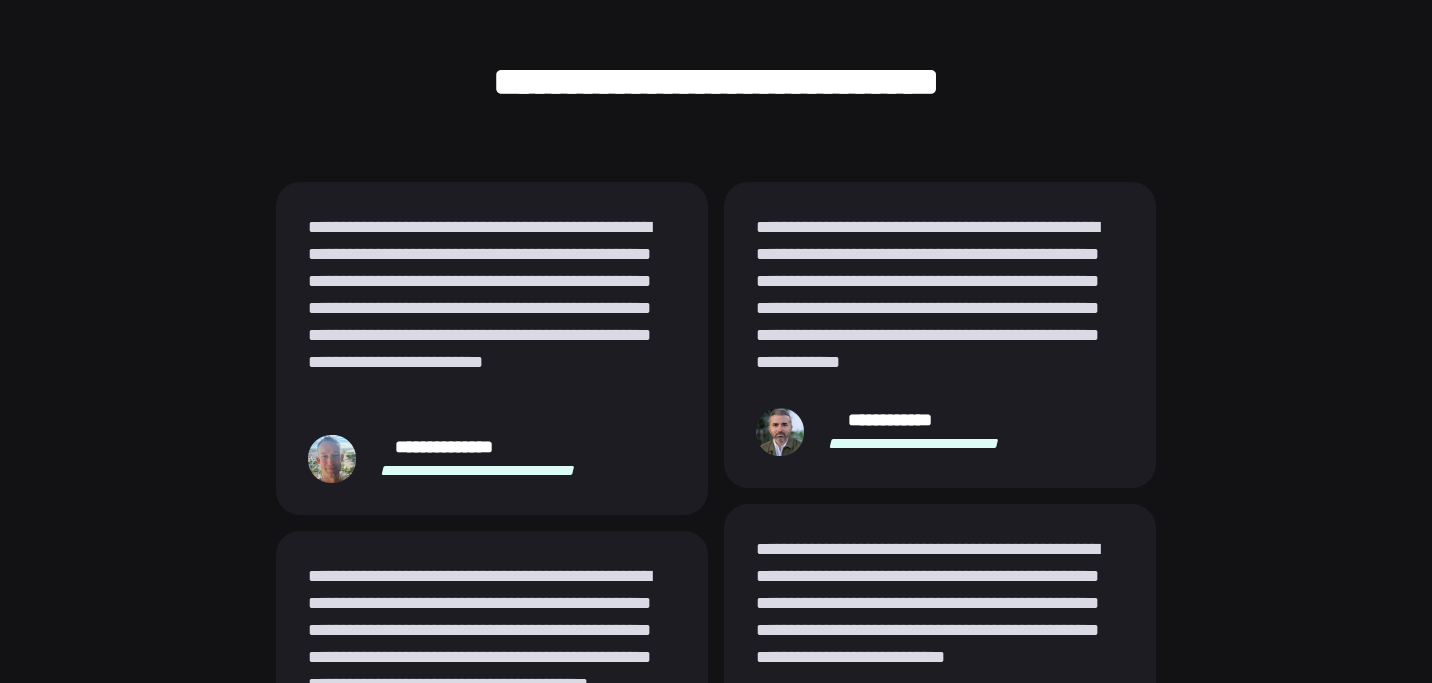 click on "**********" at bounding box center [492, 308] 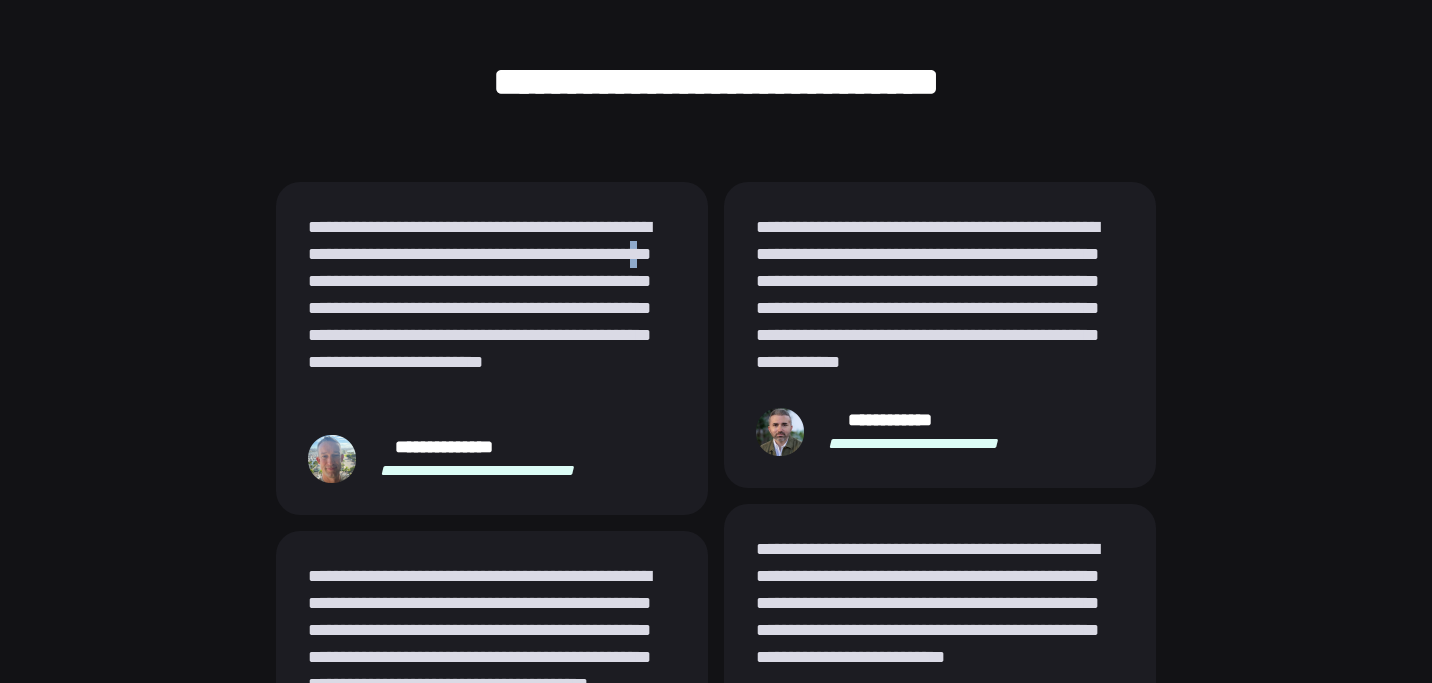 click on "**********" at bounding box center [492, 308] 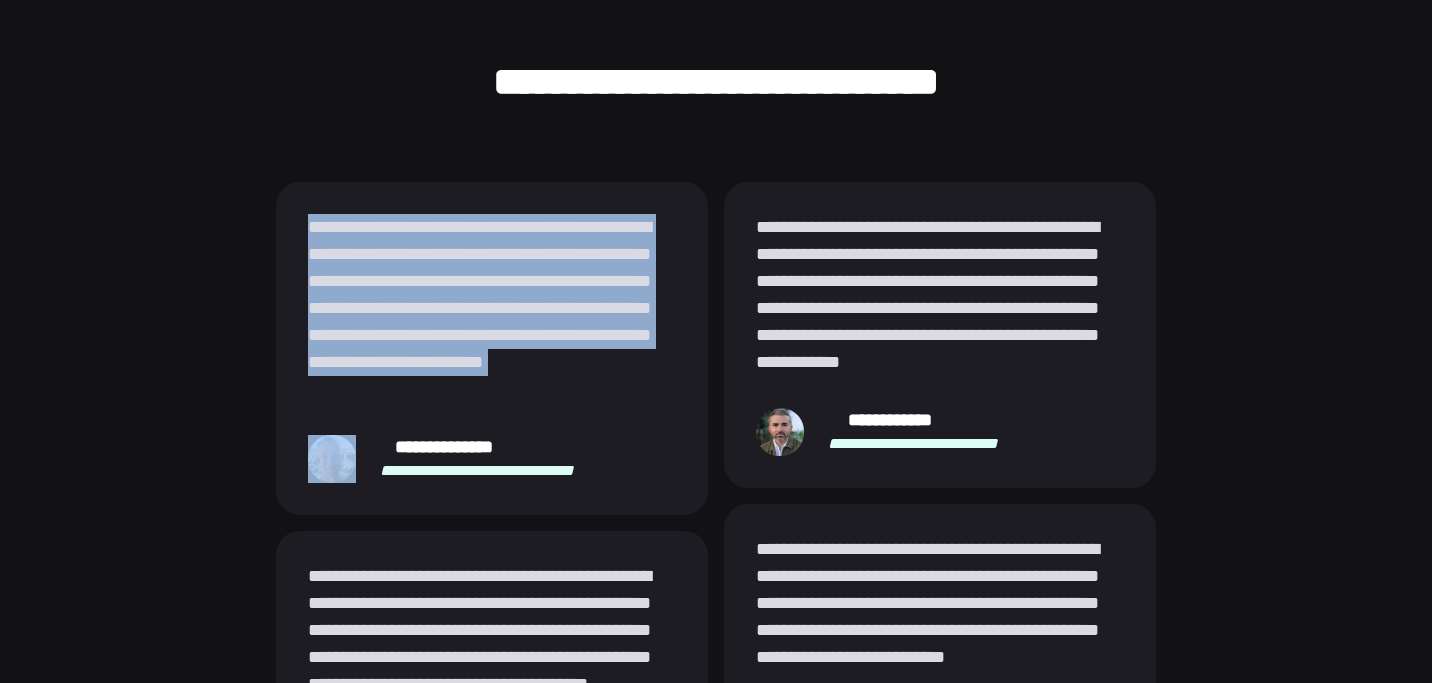 click on "**********" at bounding box center (492, 308) 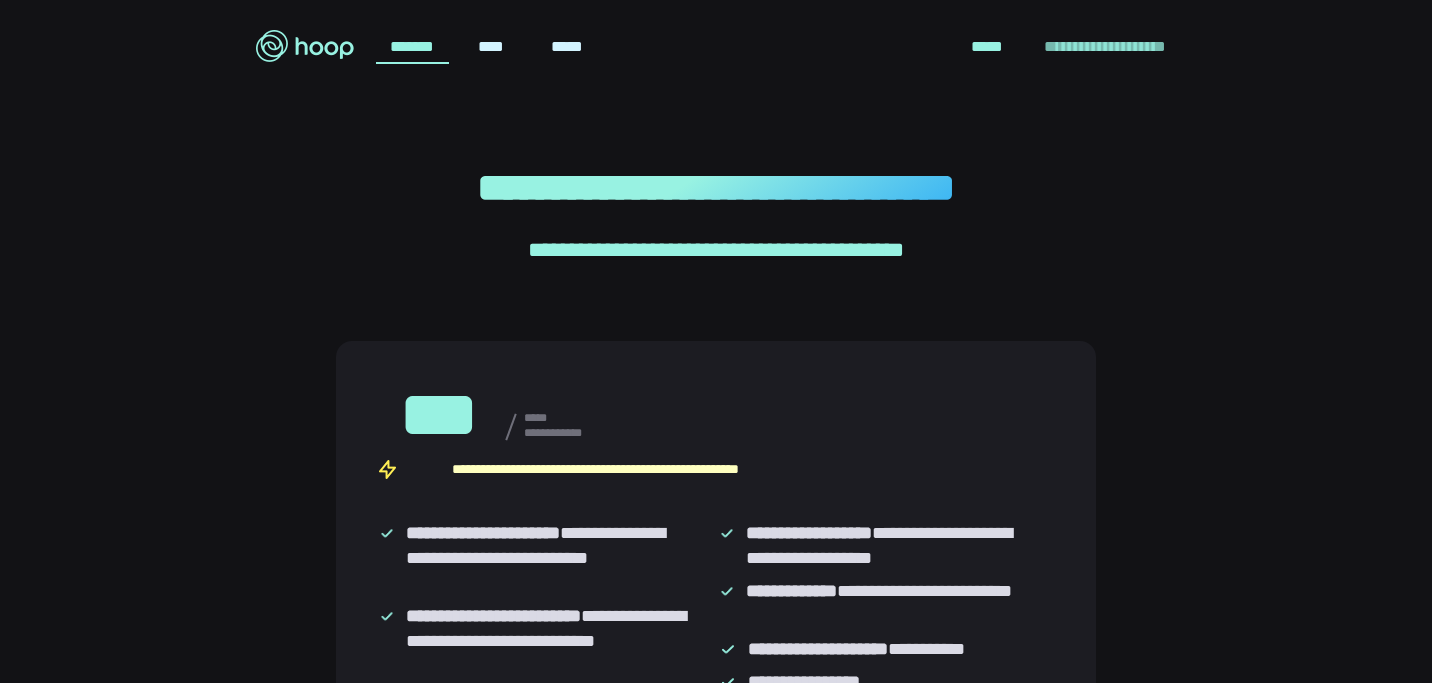 click on "**********" at bounding box center (1105, 46) 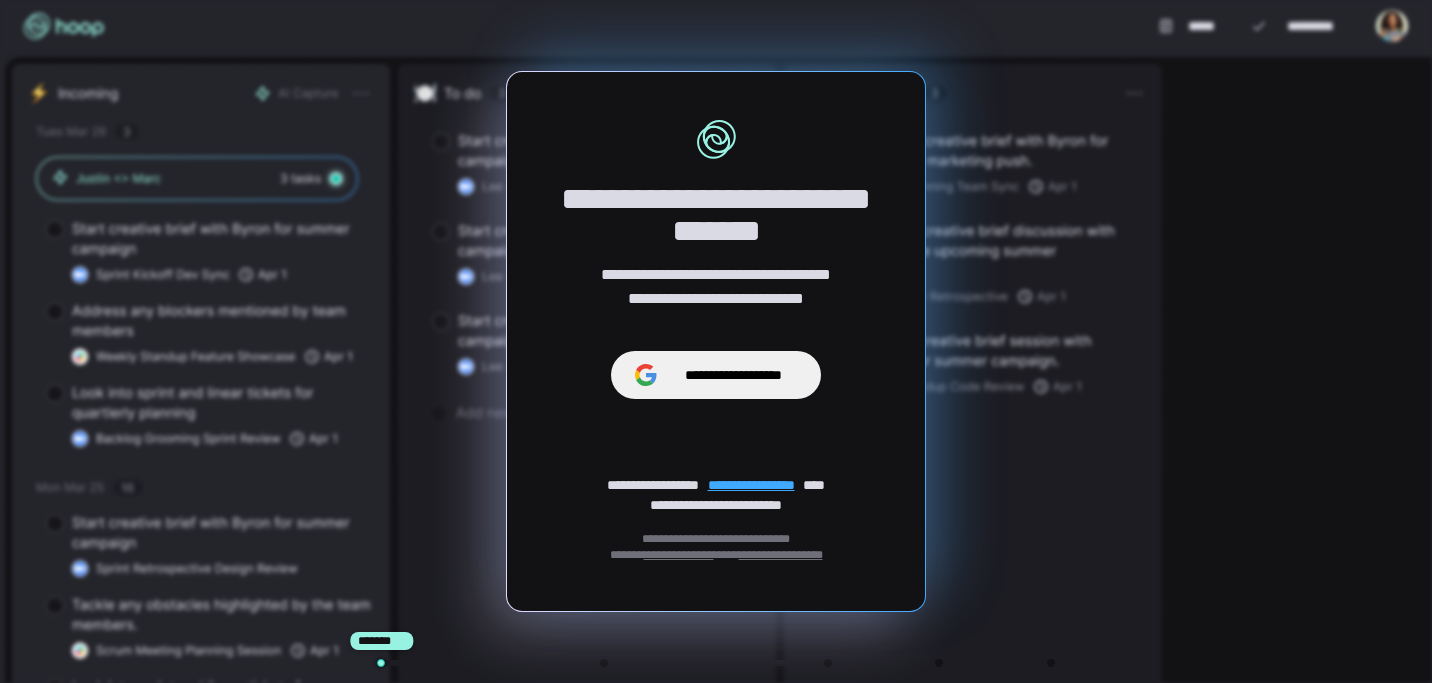 scroll, scrollTop: 0, scrollLeft: 0, axis: both 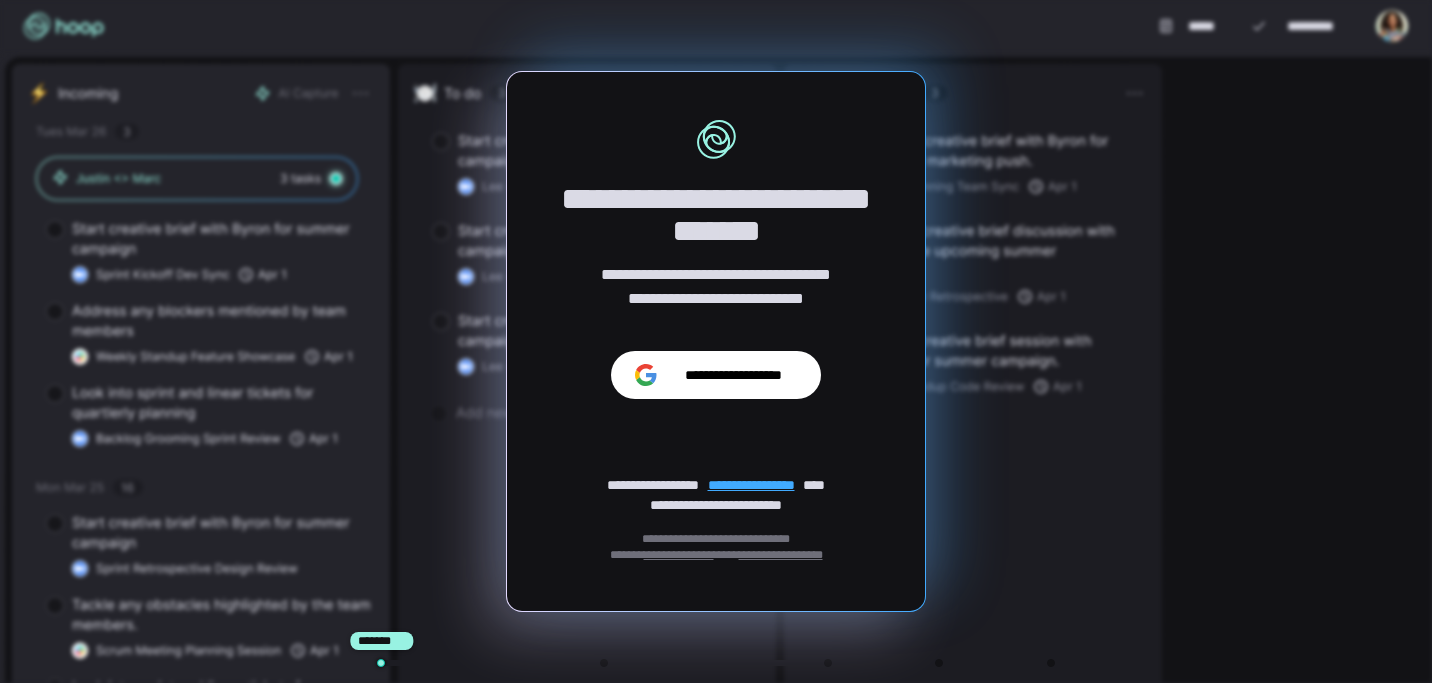 click on "**********" at bounding box center (733, 375) 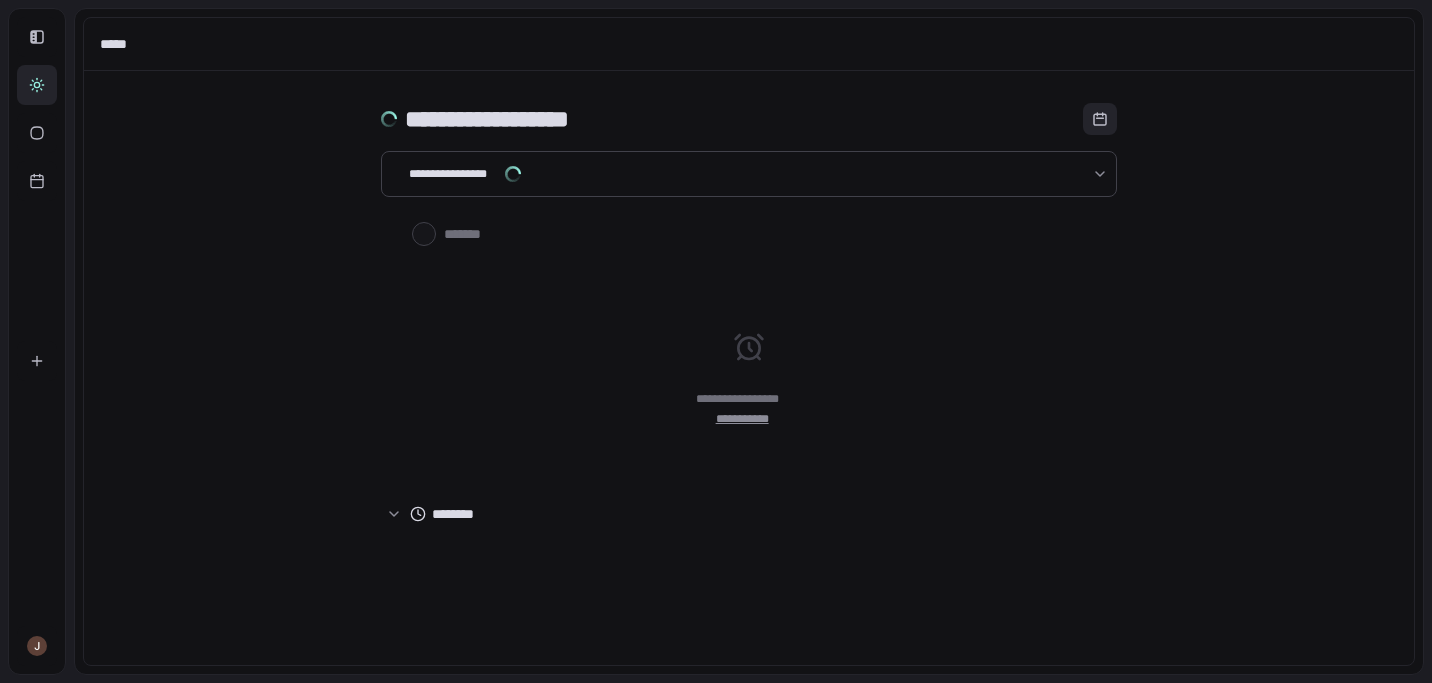 scroll, scrollTop: 0, scrollLeft: 0, axis: both 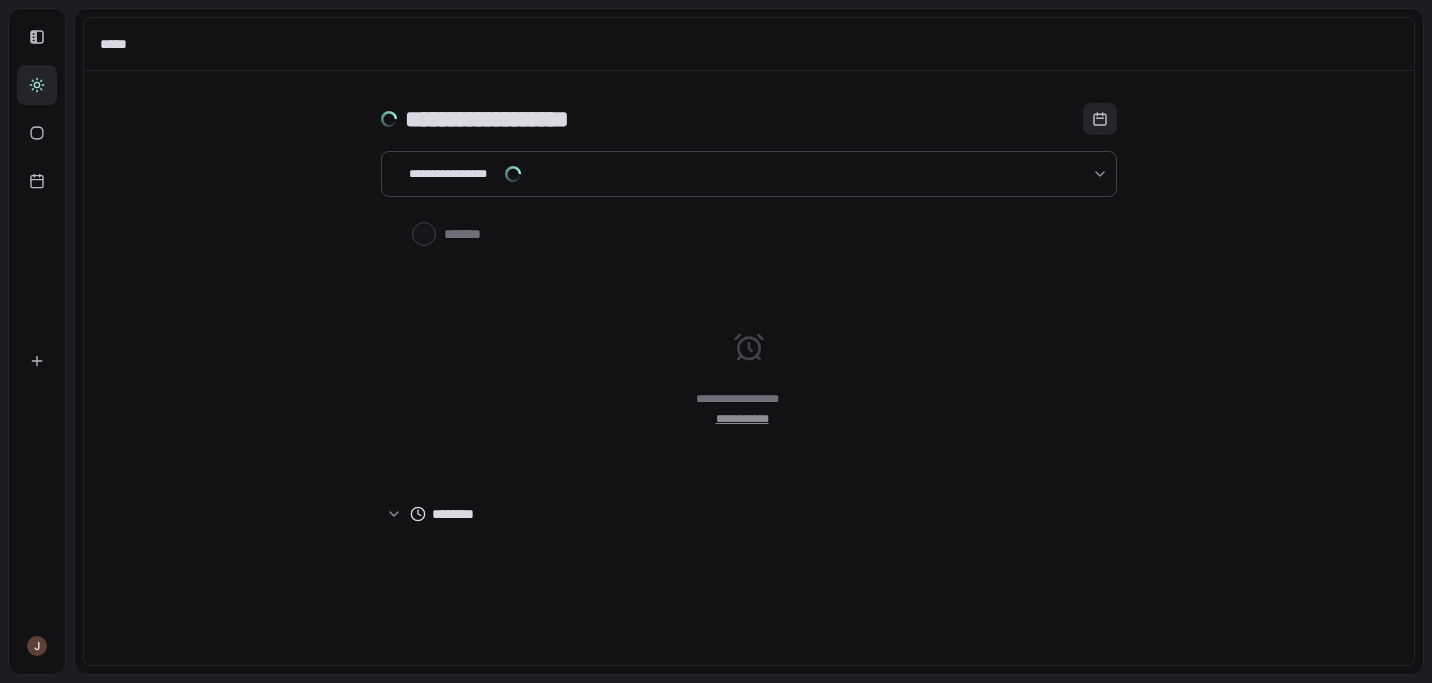 type on "*" 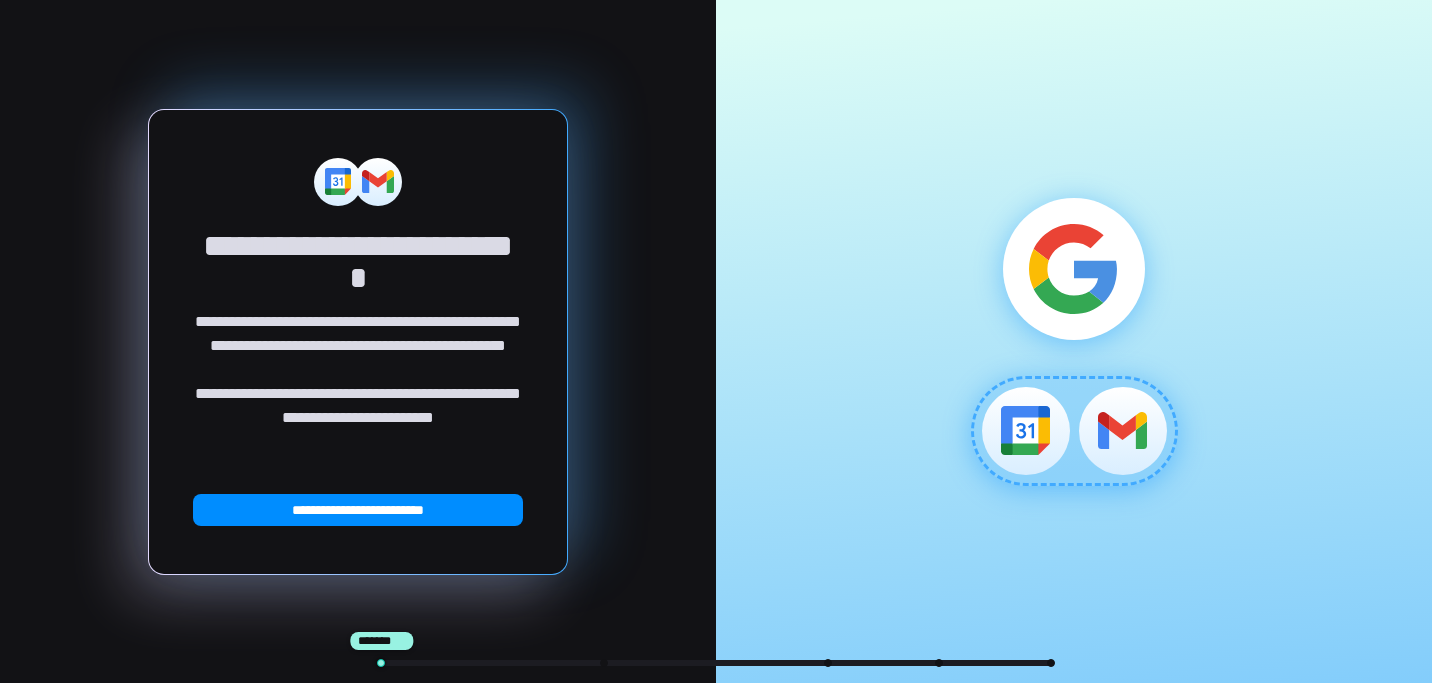 scroll, scrollTop: 0, scrollLeft: 0, axis: both 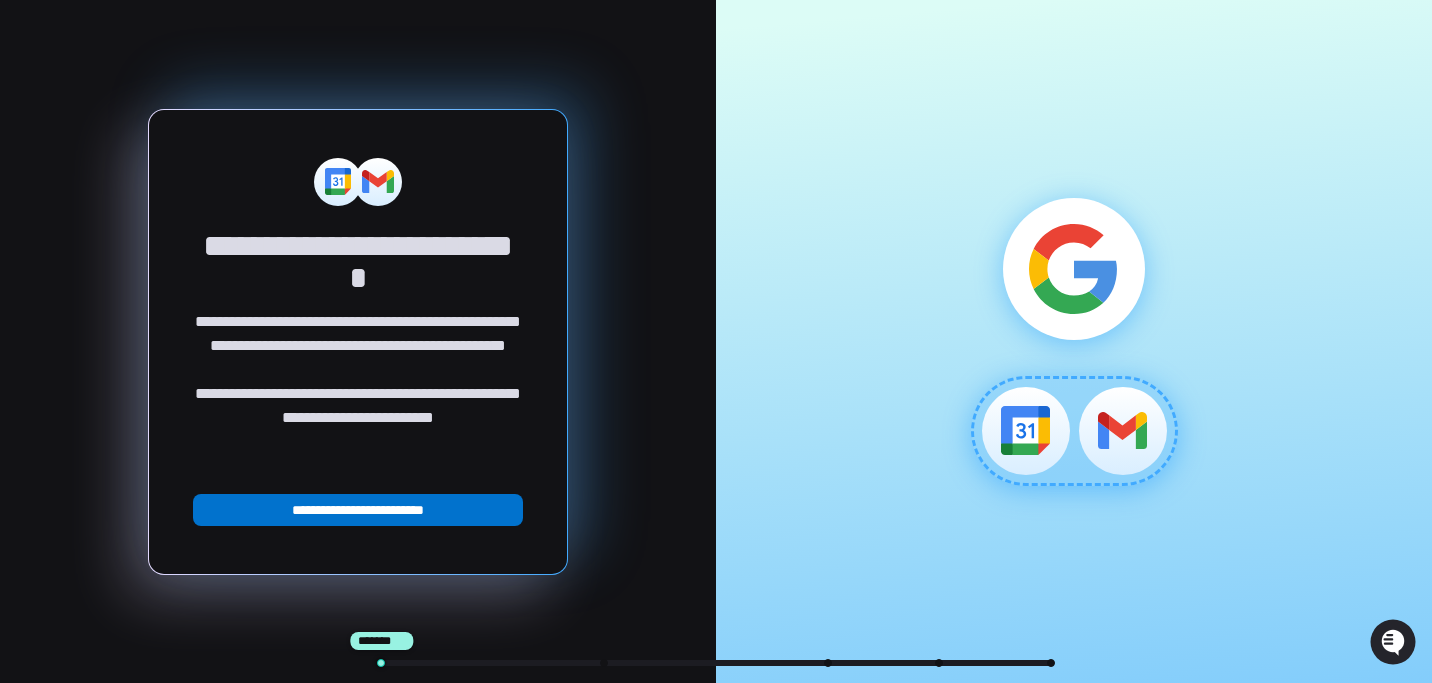click on "**********" at bounding box center (358, 510) 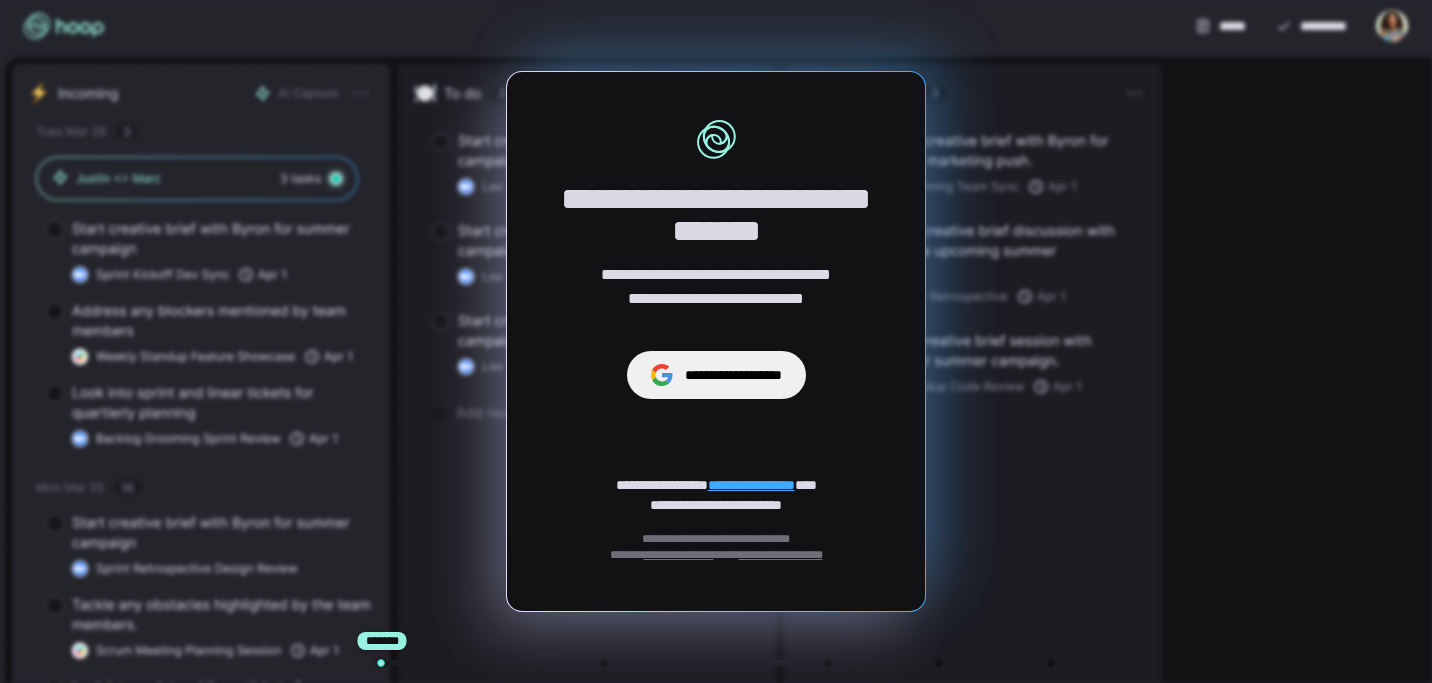 scroll, scrollTop: 0, scrollLeft: 0, axis: both 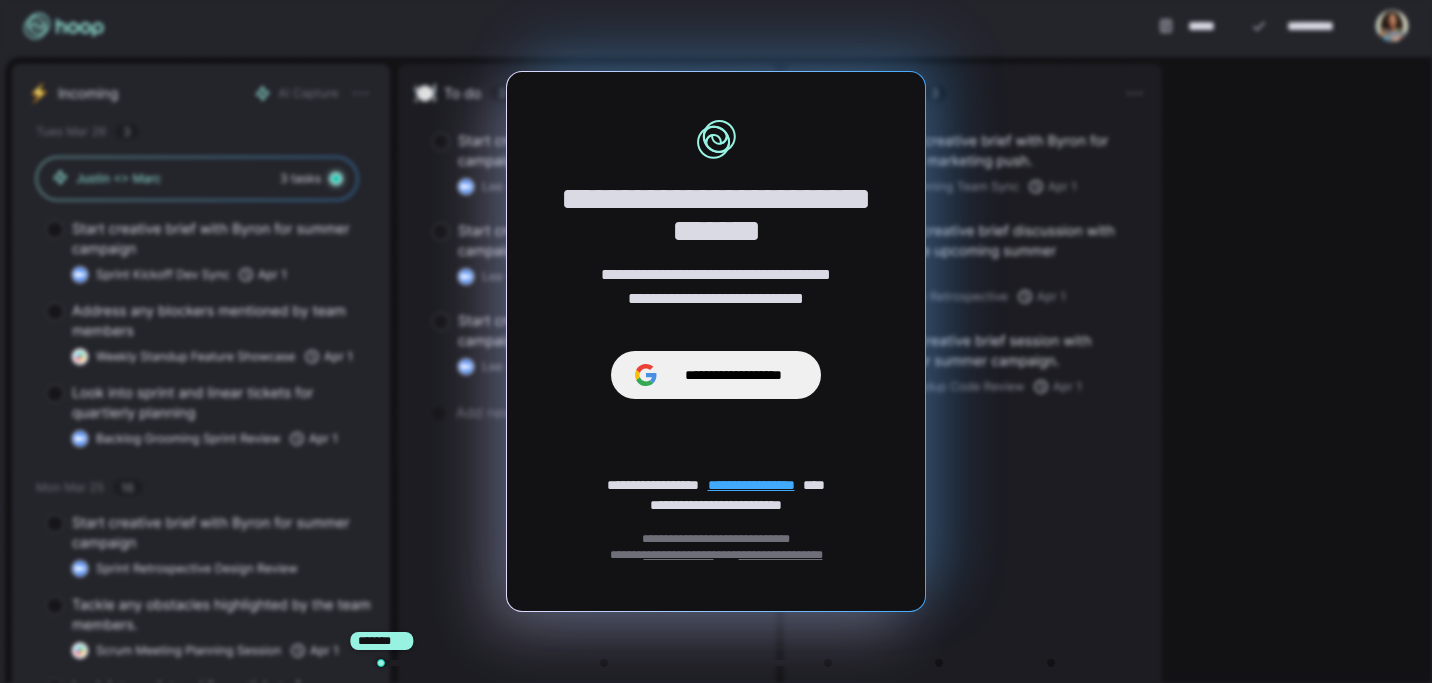click on "**********" at bounding box center (716, 341) 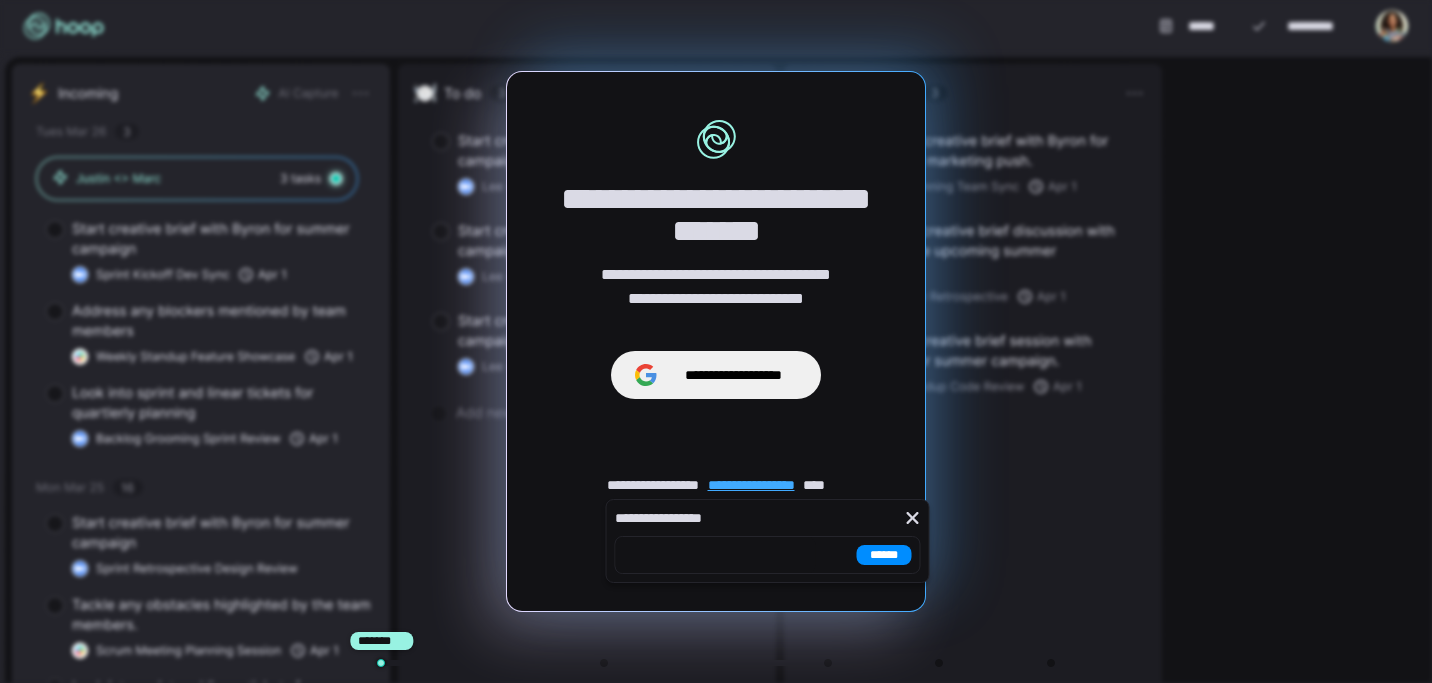 click at bounding box center (716, 555) 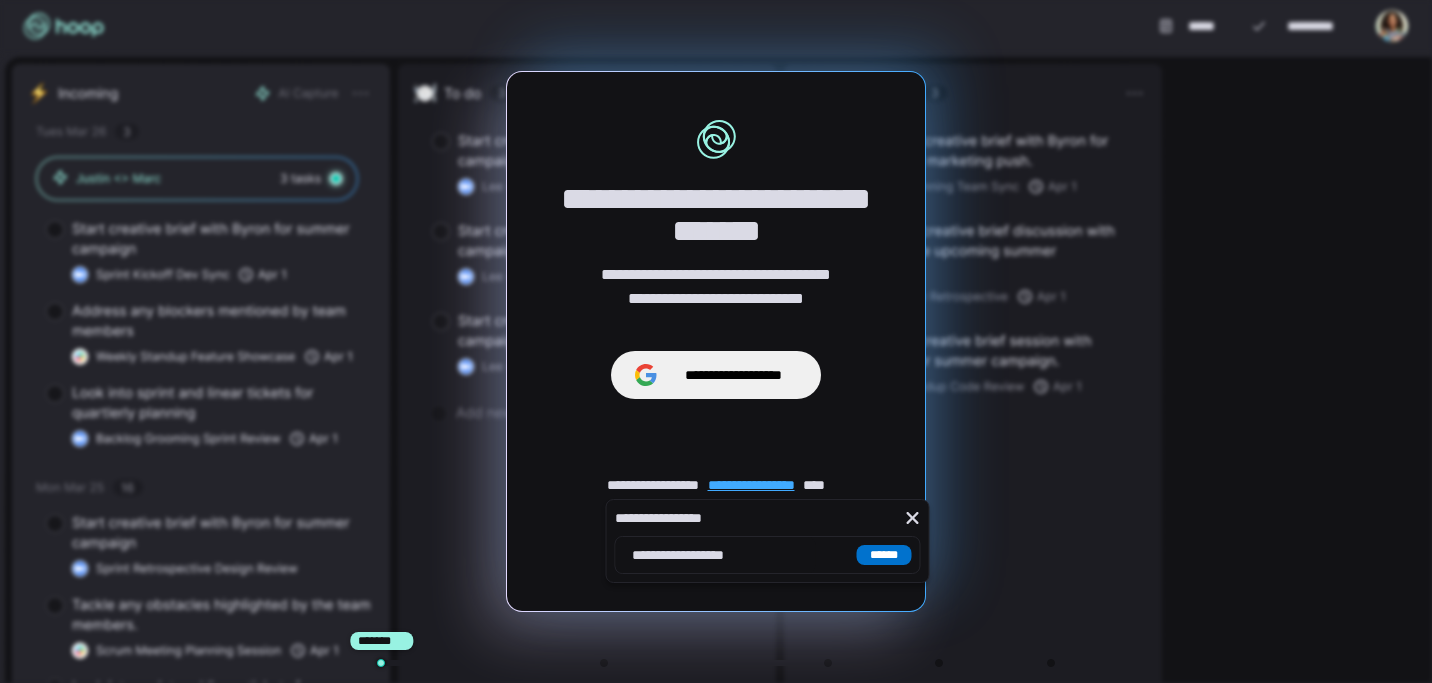 type on "**********" 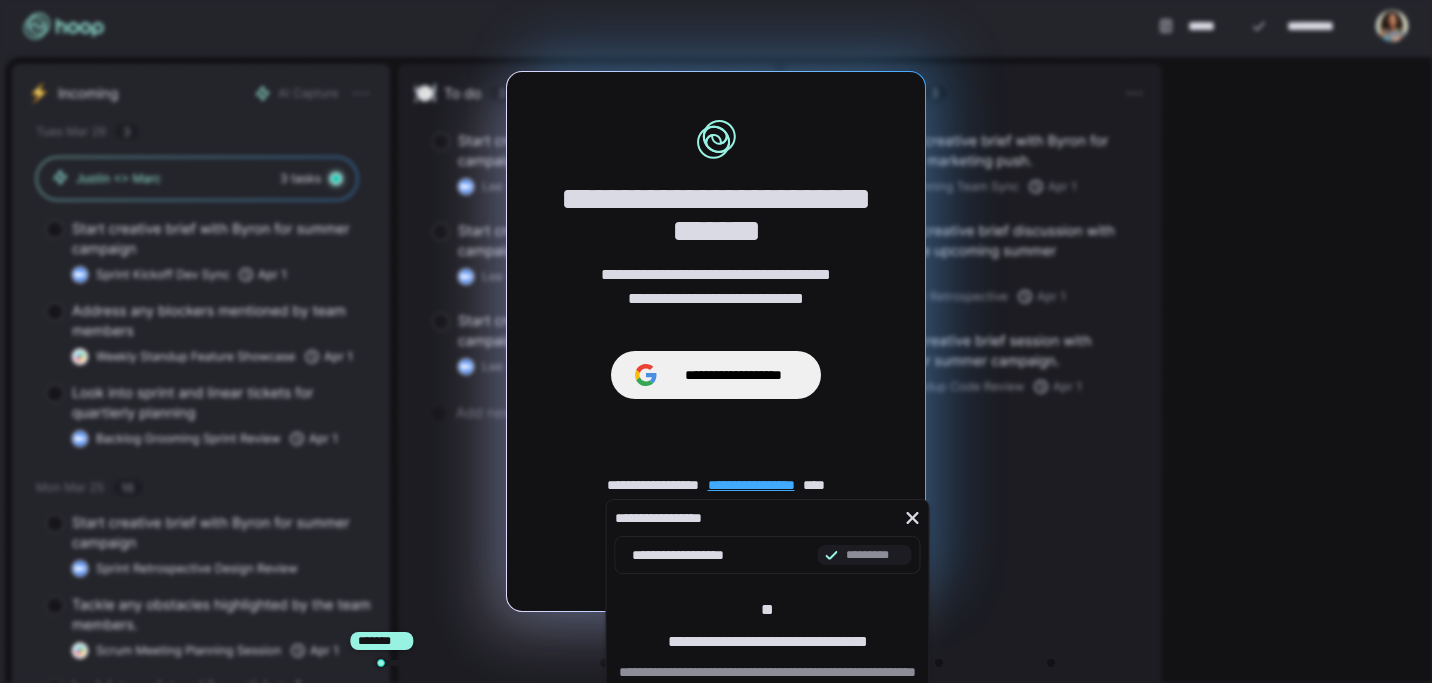click at bounding box center [716, 341] 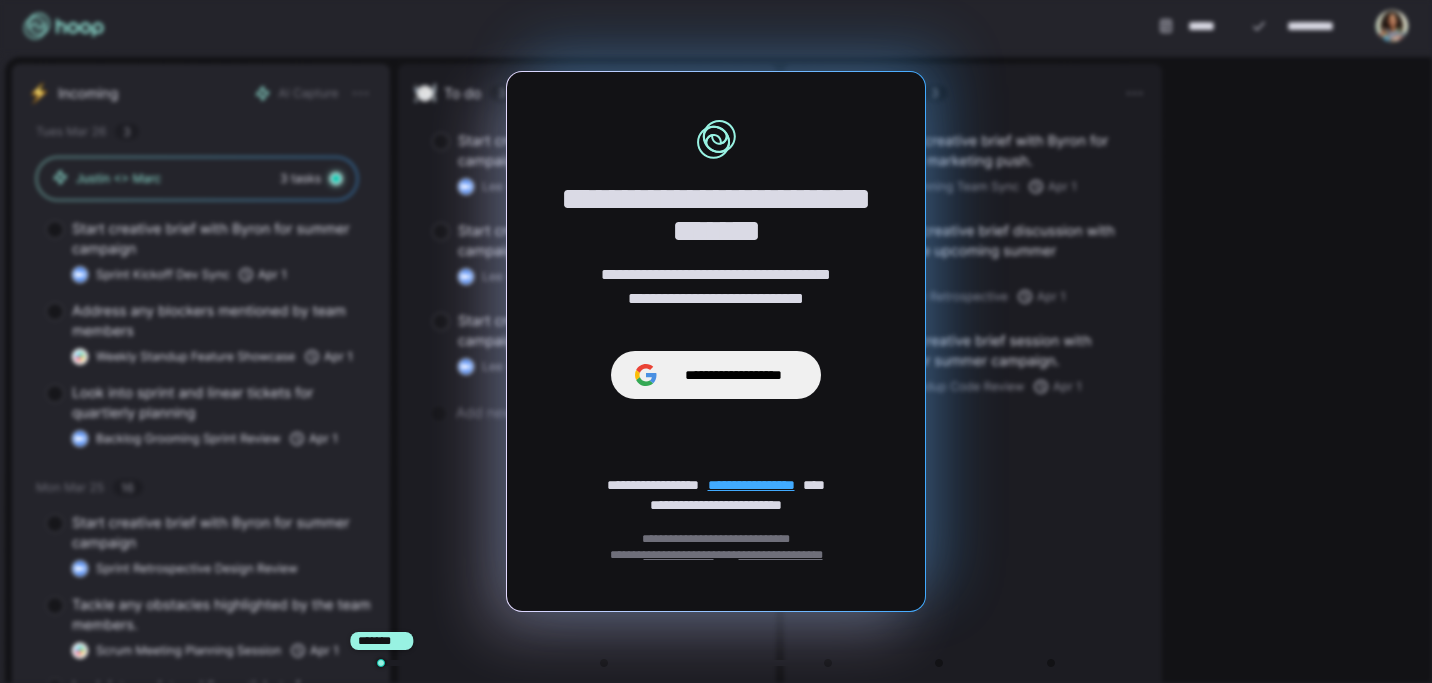 click on "**********" at bounding box center (716, 341) 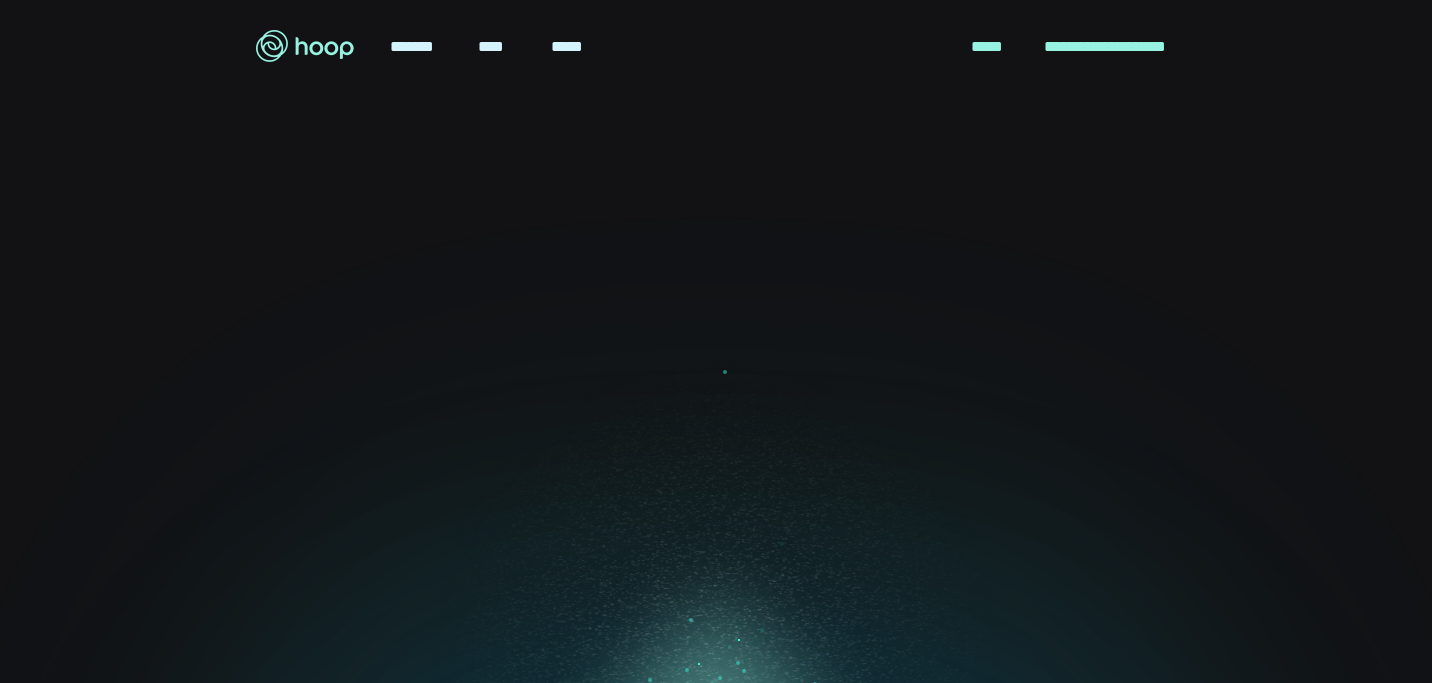 scroll, scrollTop: 0, scrollLeft: 0, axis: both 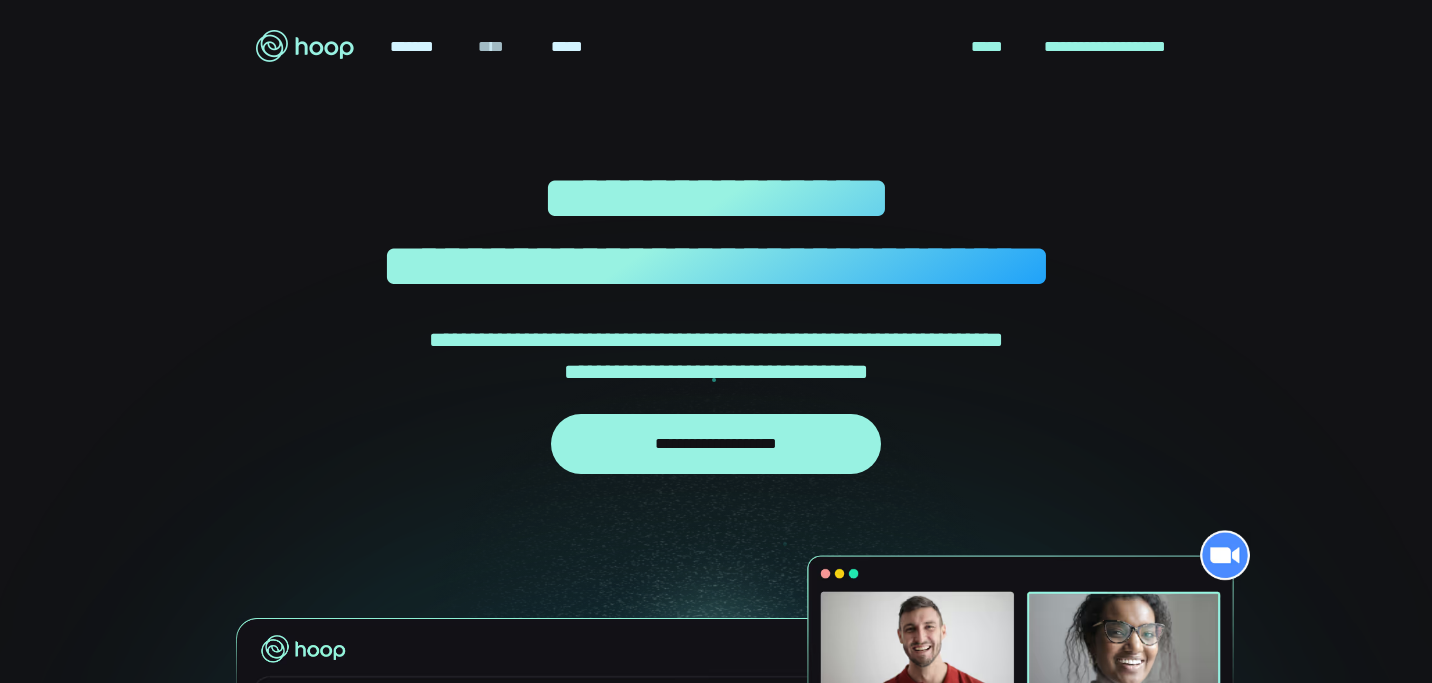 click on "****" at bounding box center (492, 47) 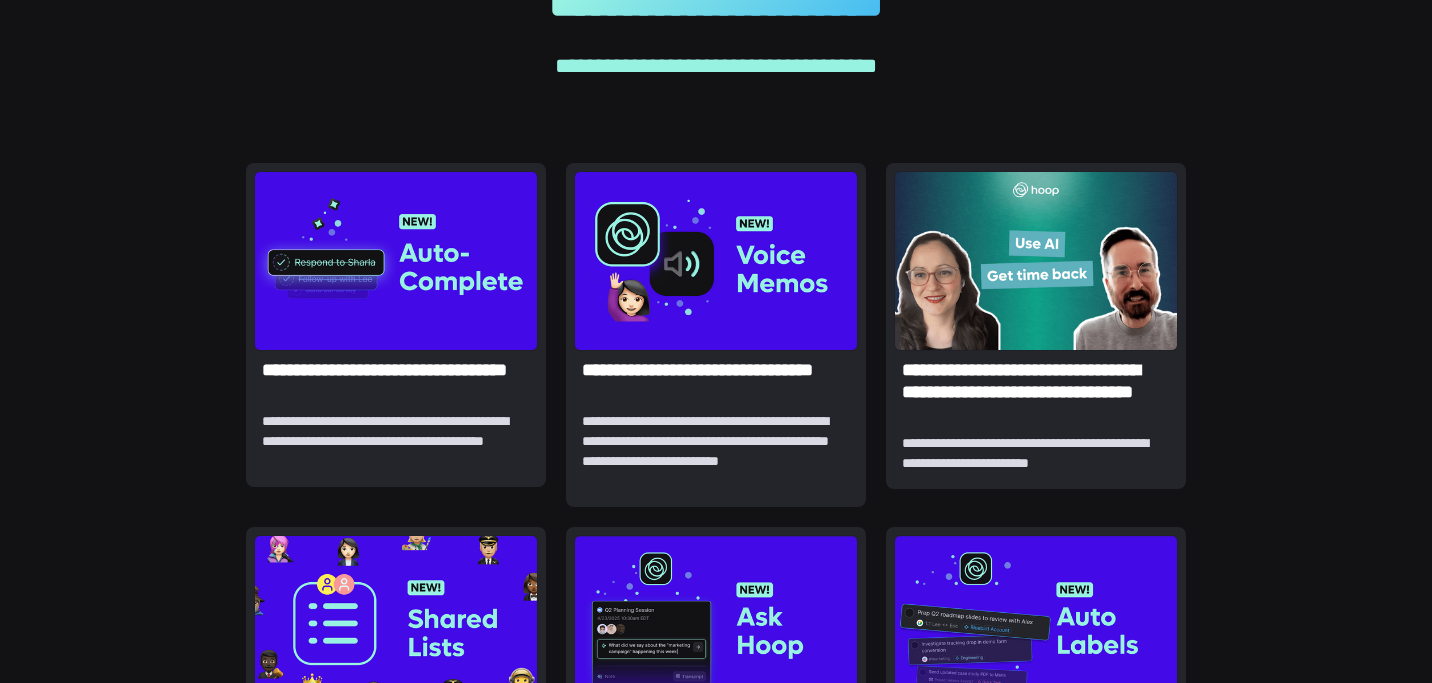 scroll, scrollTop: 216, scrollLeft: 0, axis: vertical 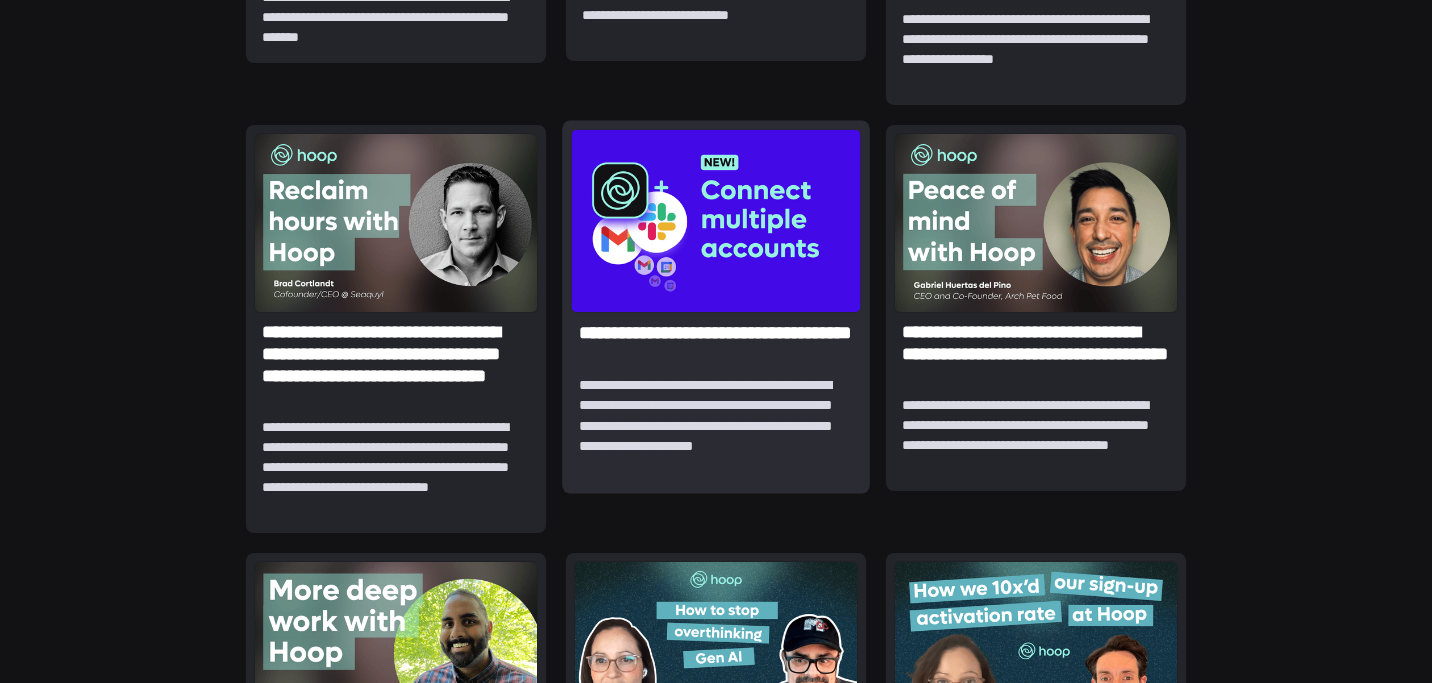 click on "**********" at bounding box center [716, 343] 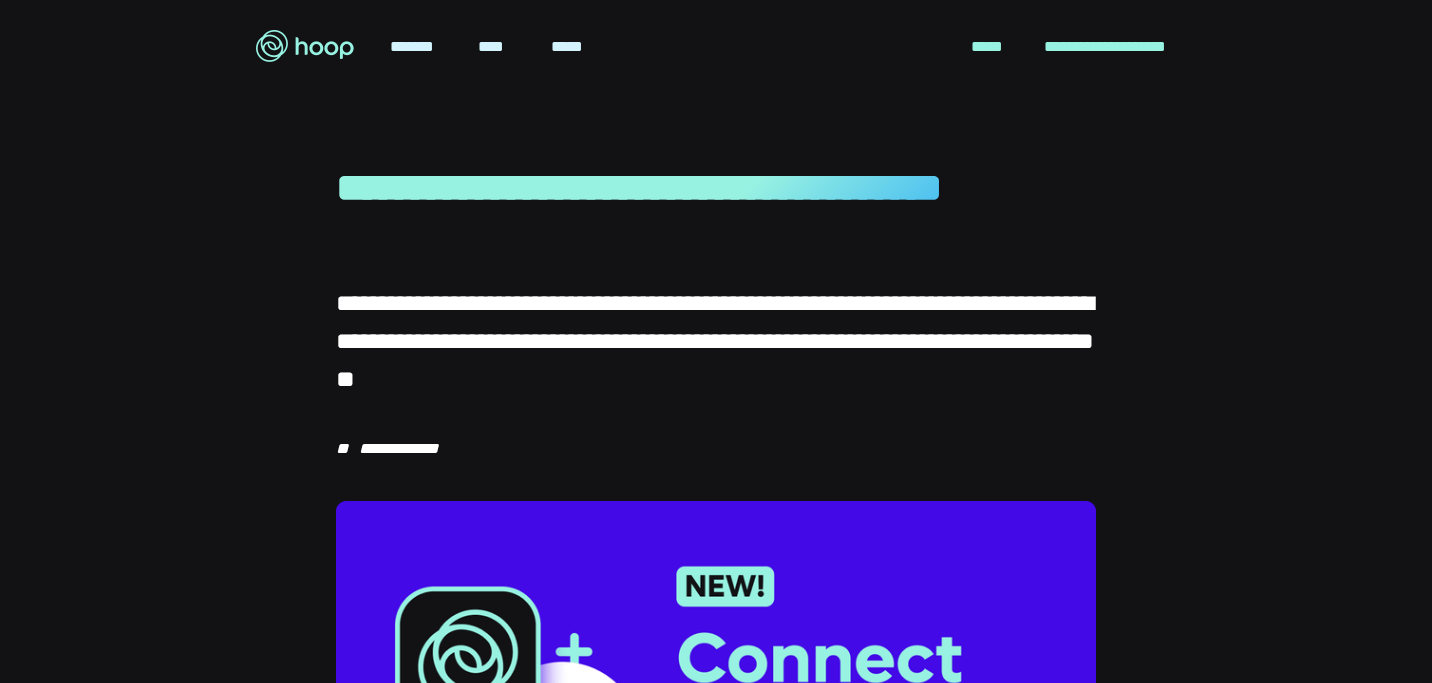 scroll, scrollTop: 0, scrollLeft: 0, axis: both 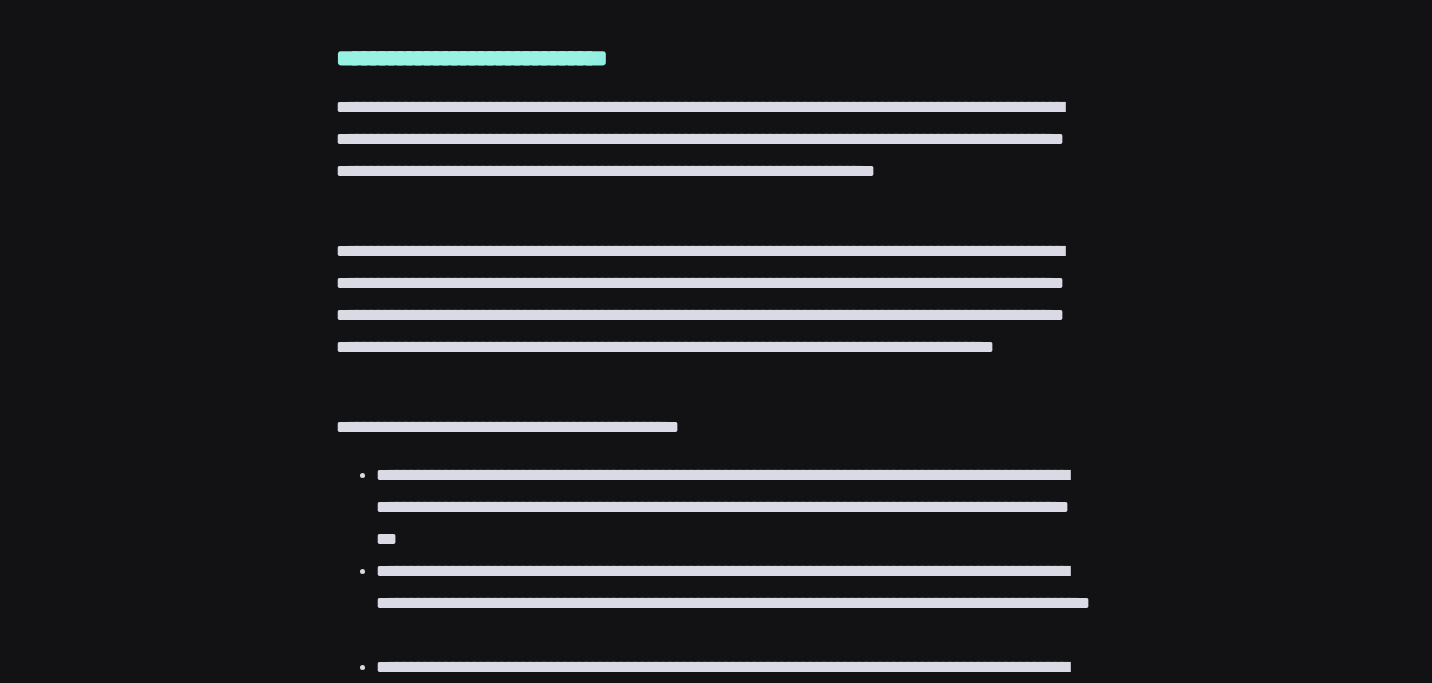 click on "**********" at bounding box center [716, 315] 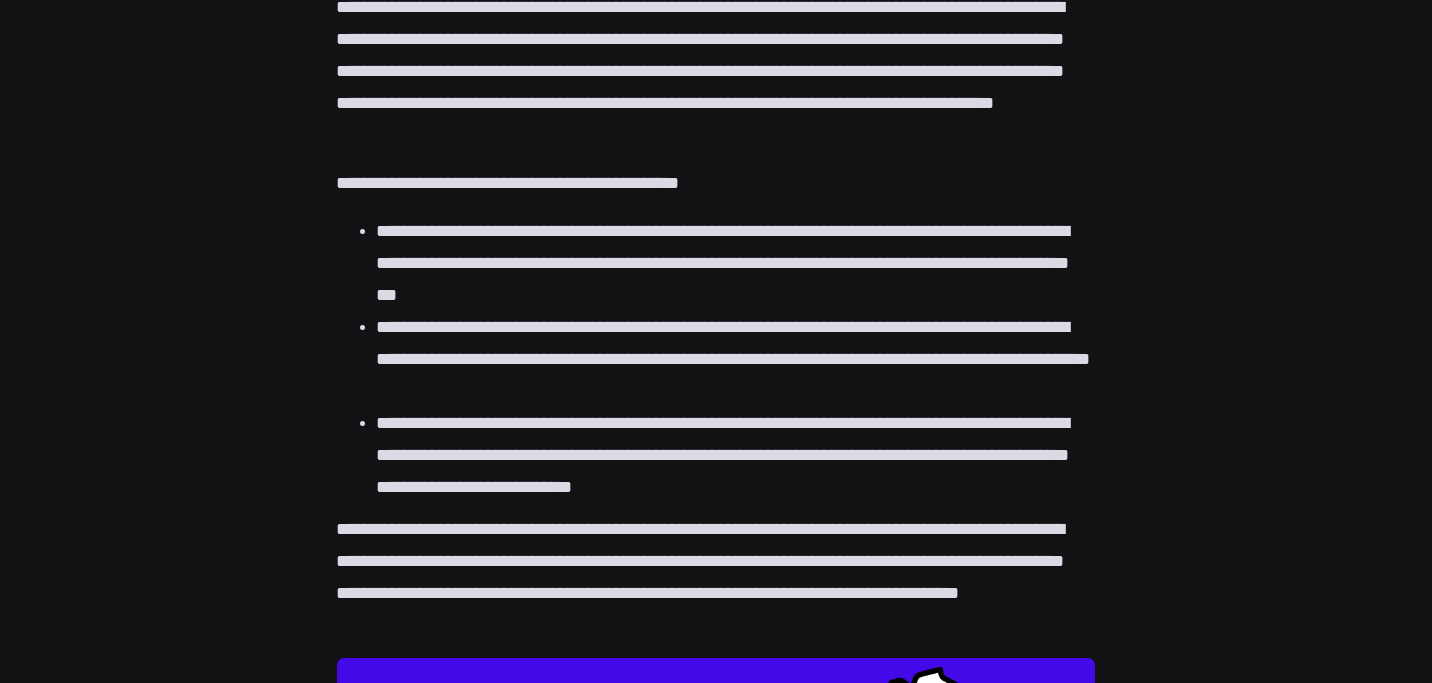 scroll, scrollTop: 1512, scrollLeft: 0, axis: vertical 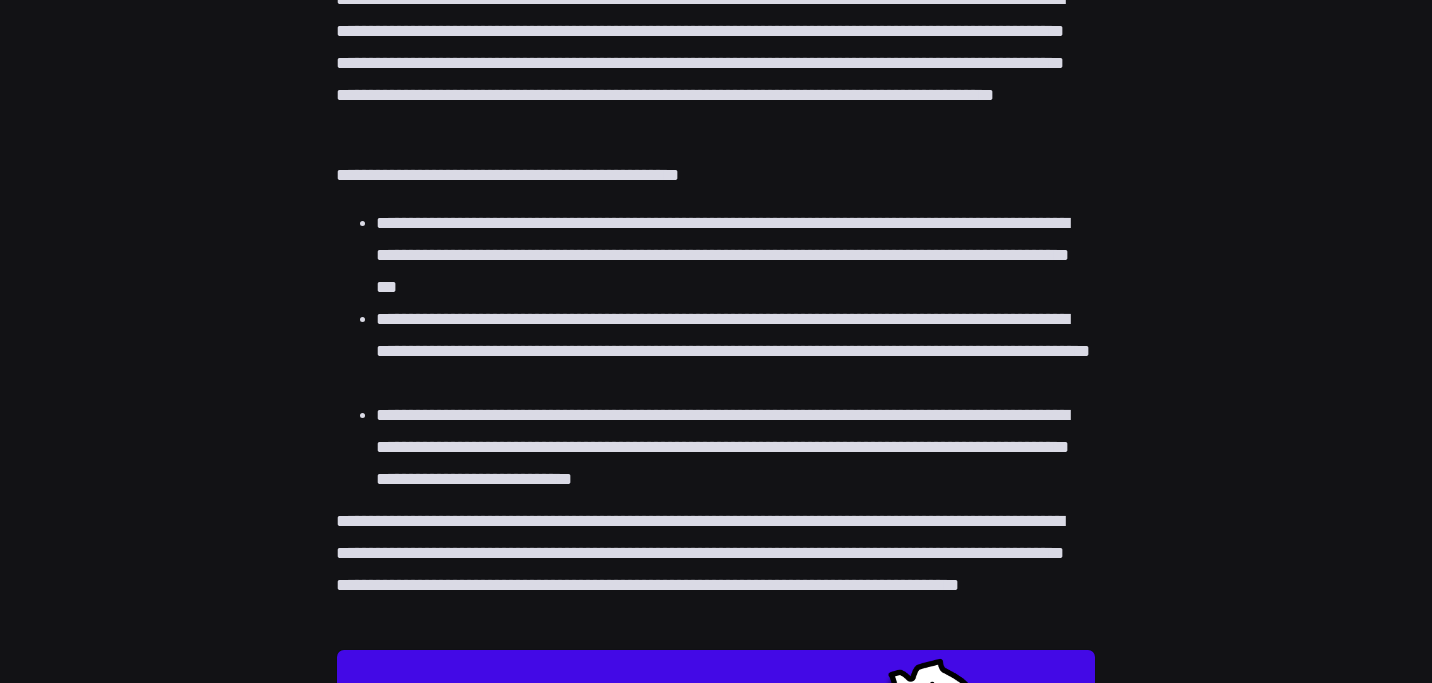 click on "**********" at bounding box center [736, 255] 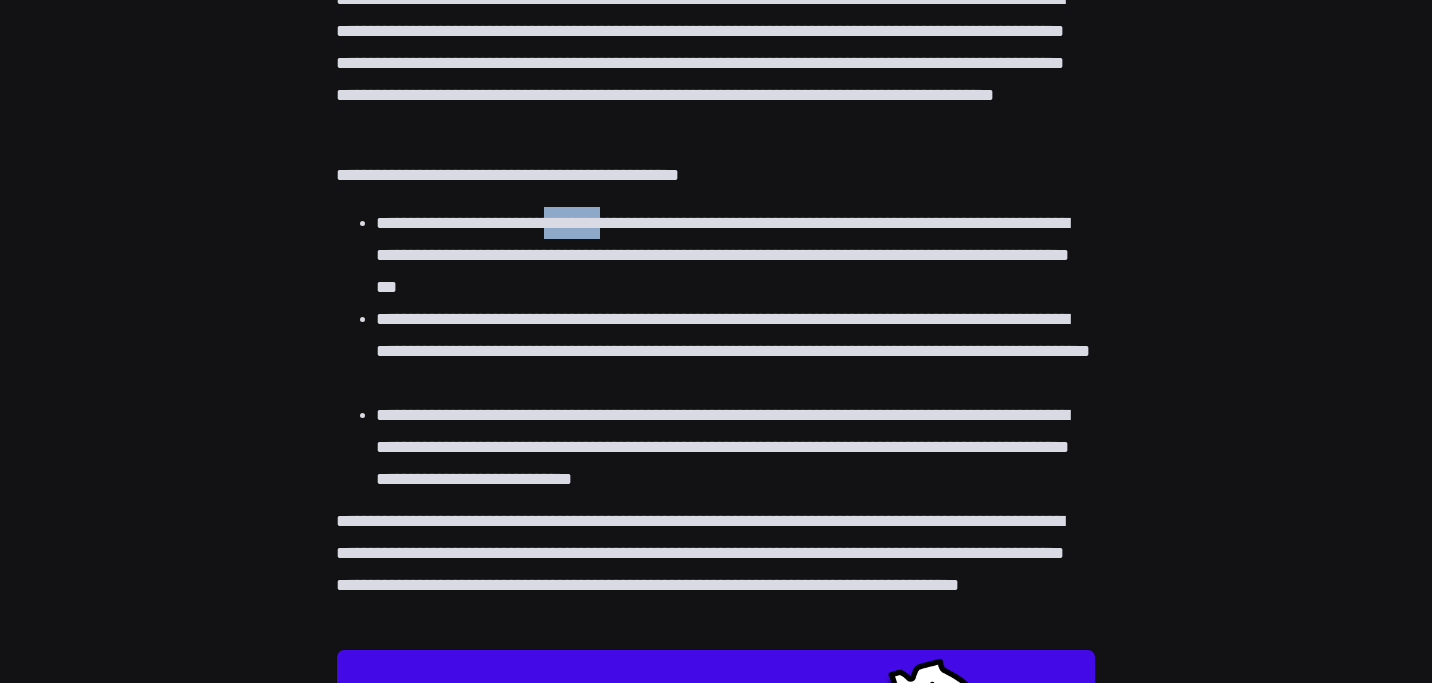 click on "**********" at bounding box center (736, 255) 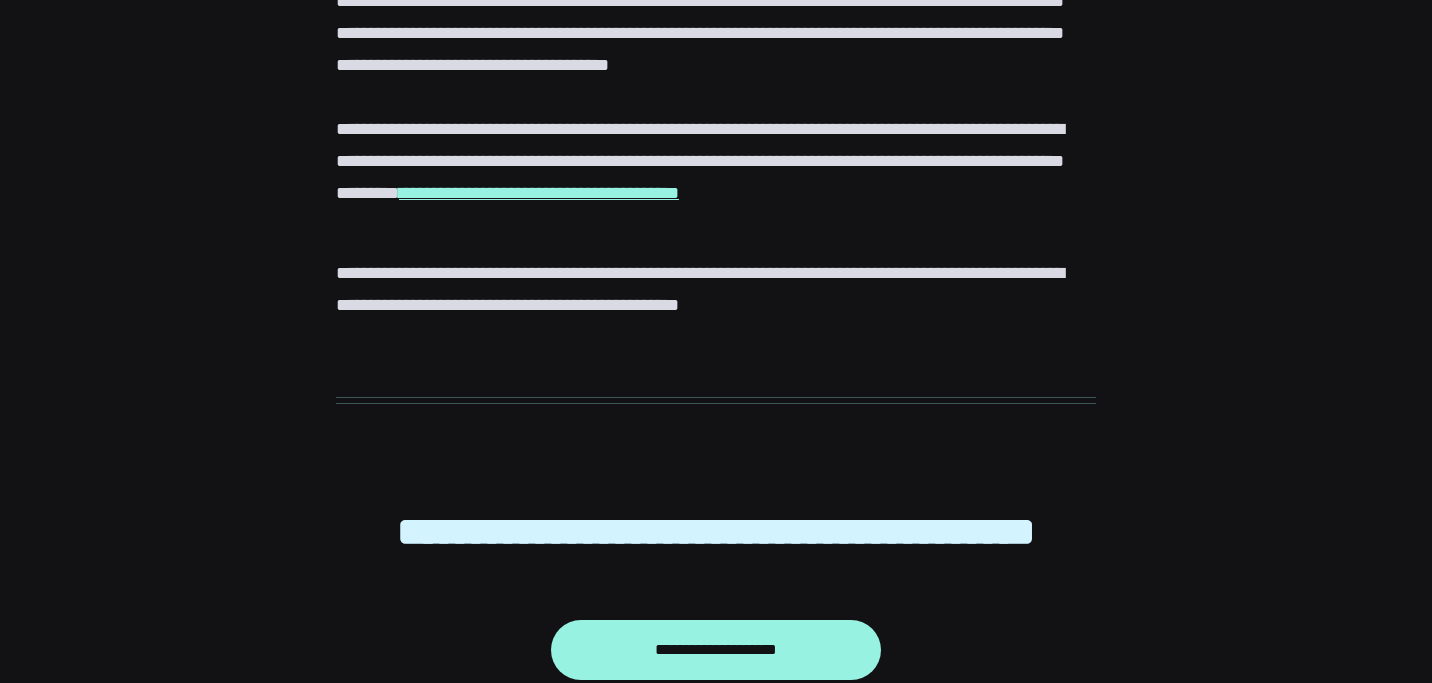 scroll, scrollTop: 3015, scrollLeft: 0, axis: vertical 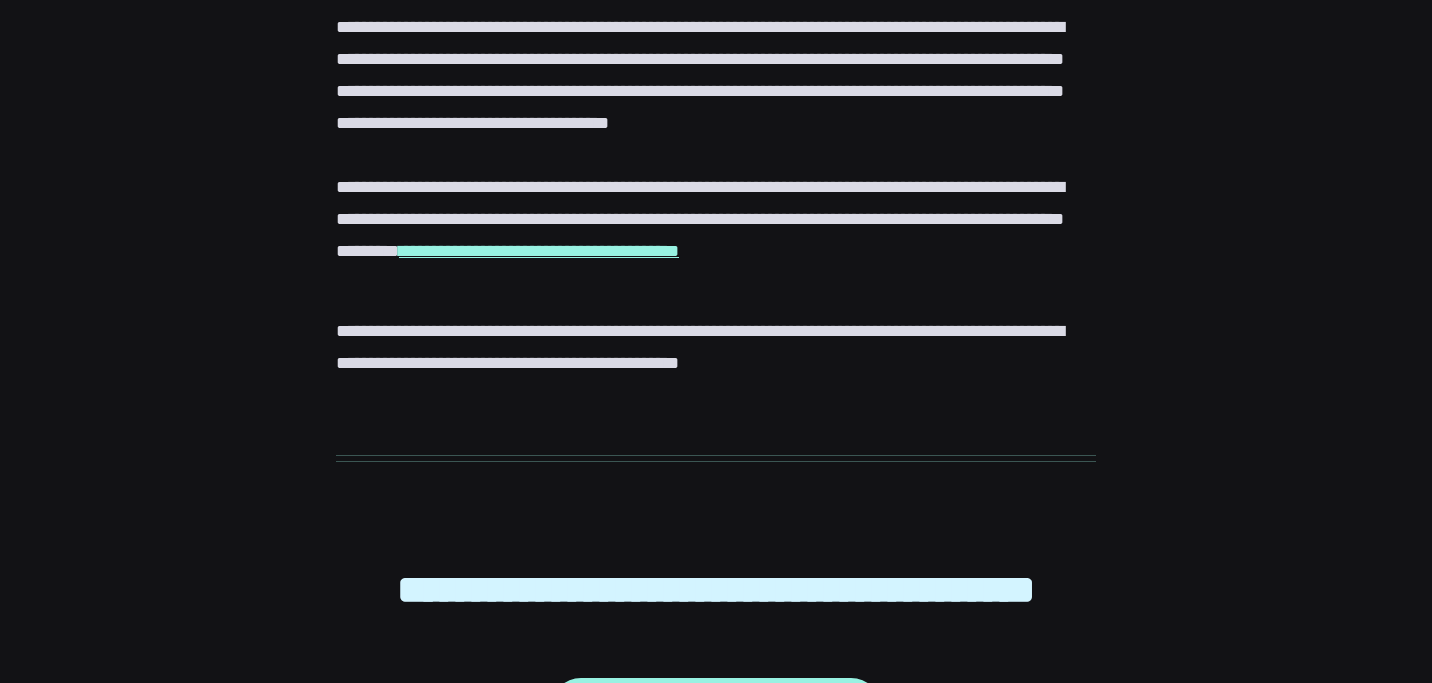 click on "**********" at bounding box center [716, 155] 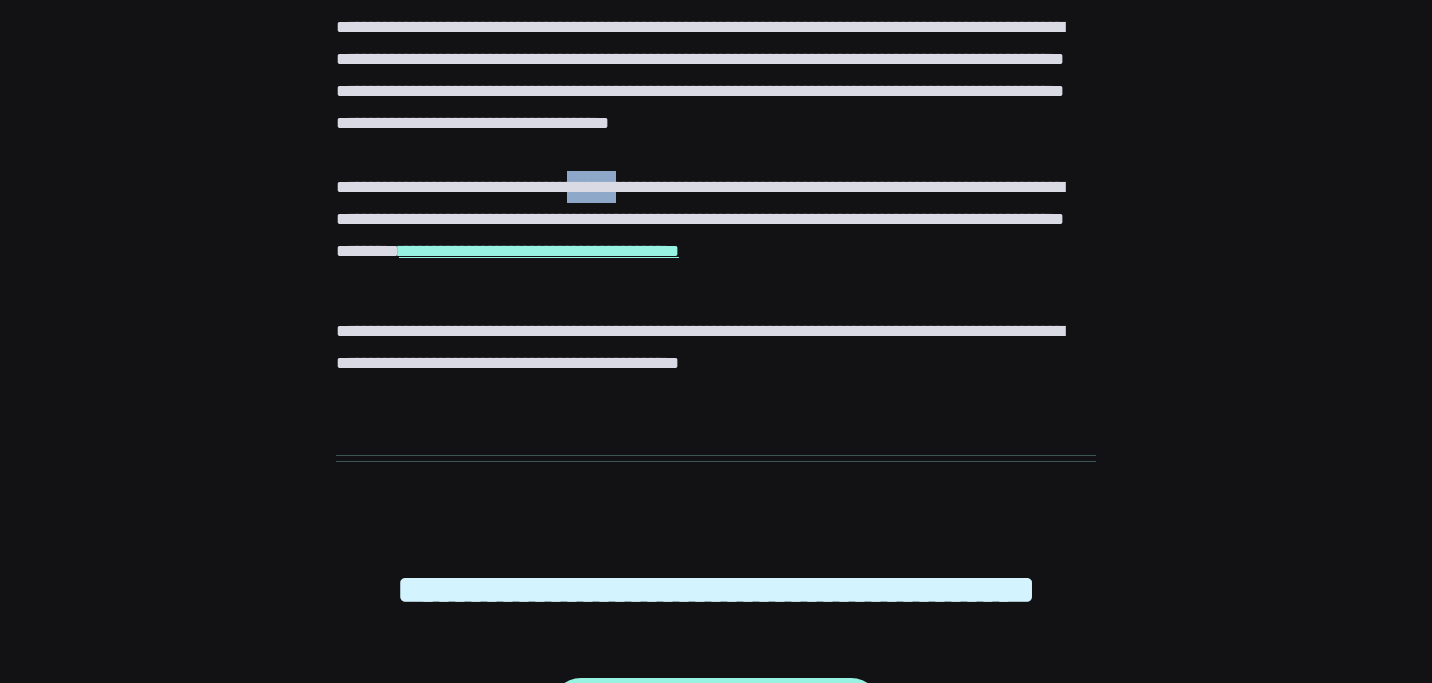 click on "**********" at bounding box center (716, 155) 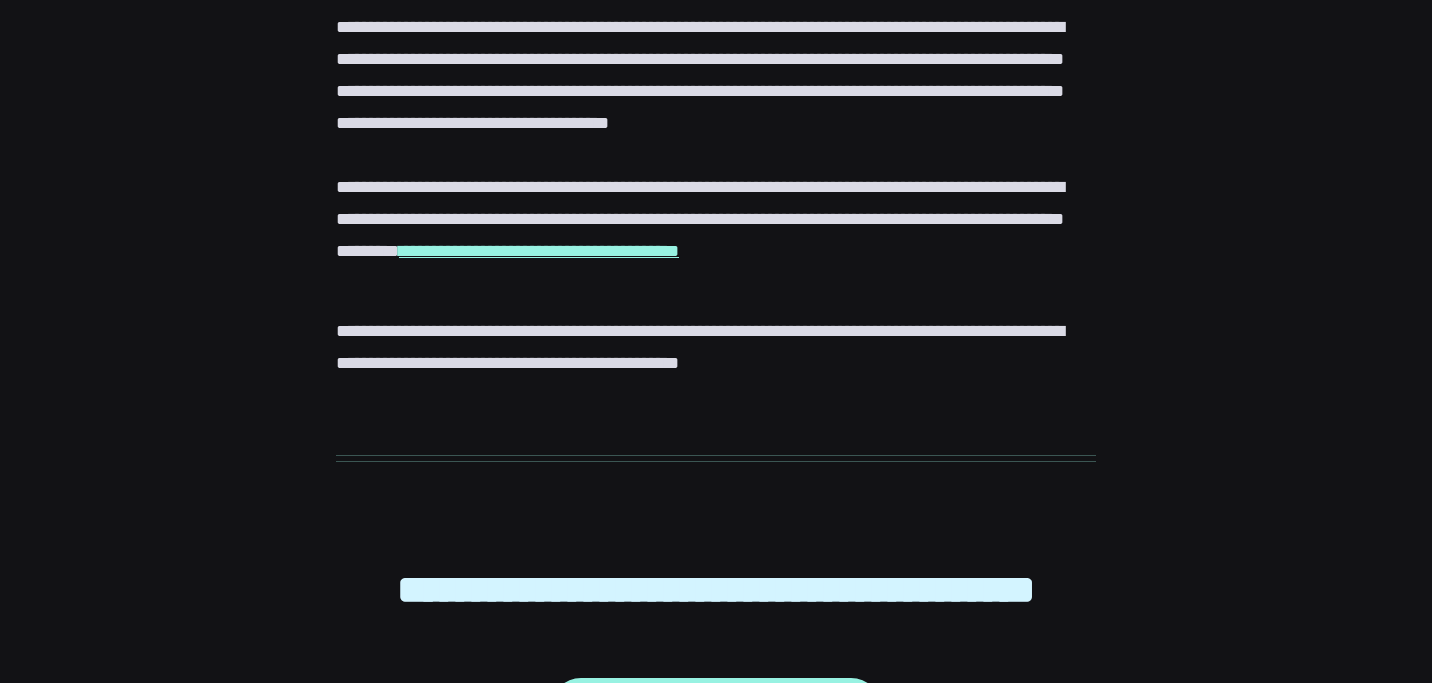 click on "**********" at bounding box center (716, 155) 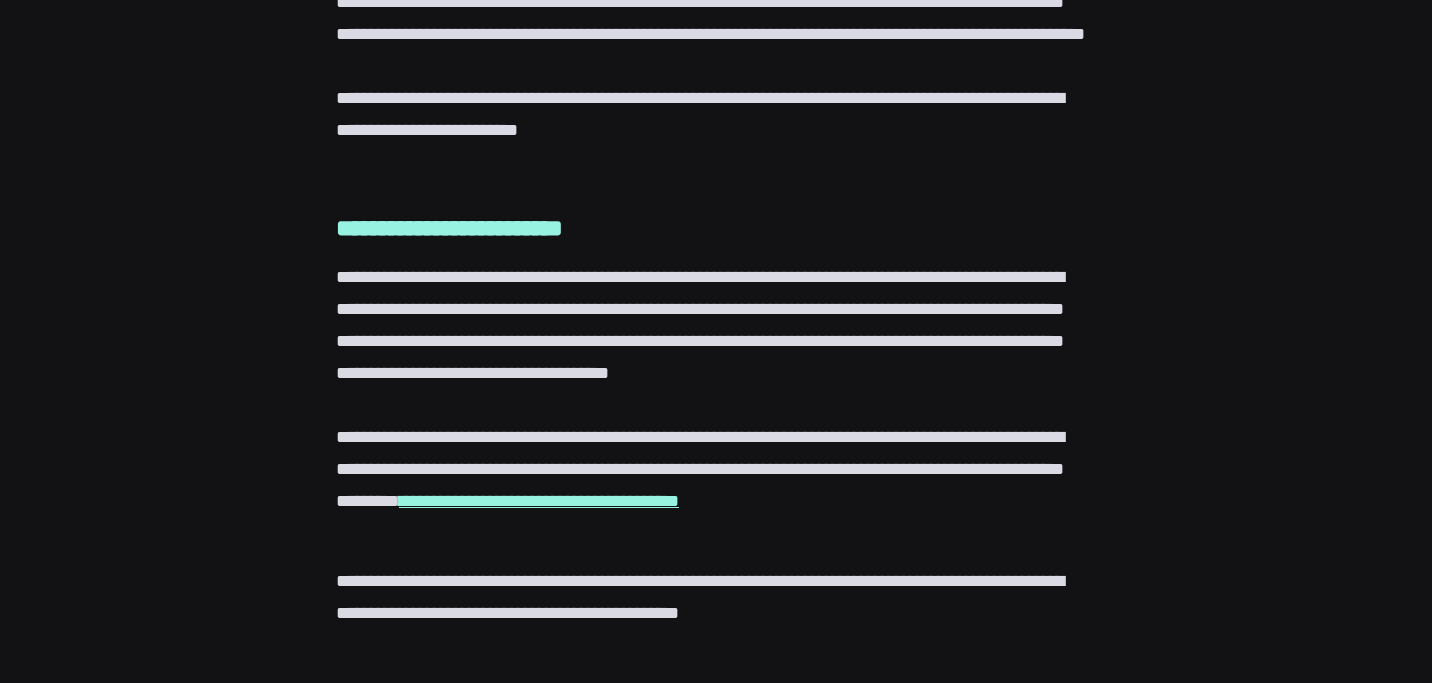 scroll, scrollTop: 2732, scrollLeft: 0, axis: vertical 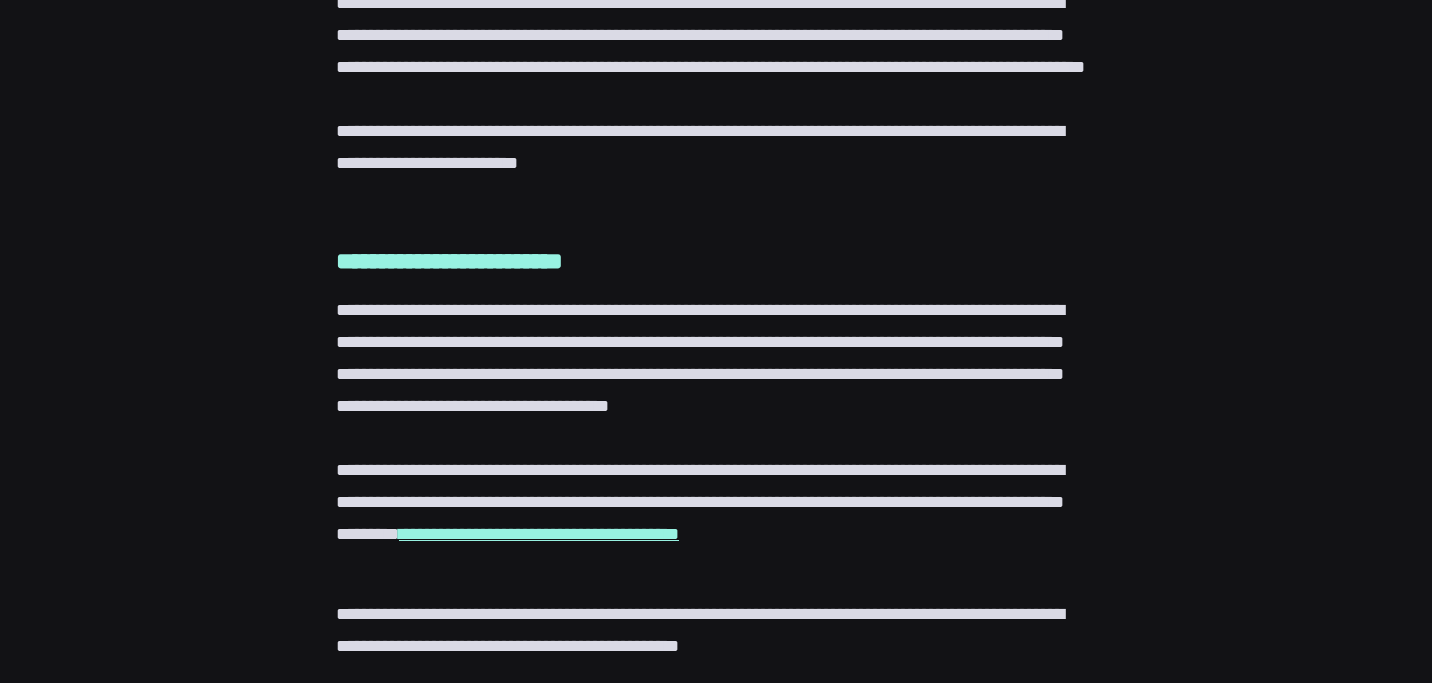 click on "**********" at bounding box center (449, 261) 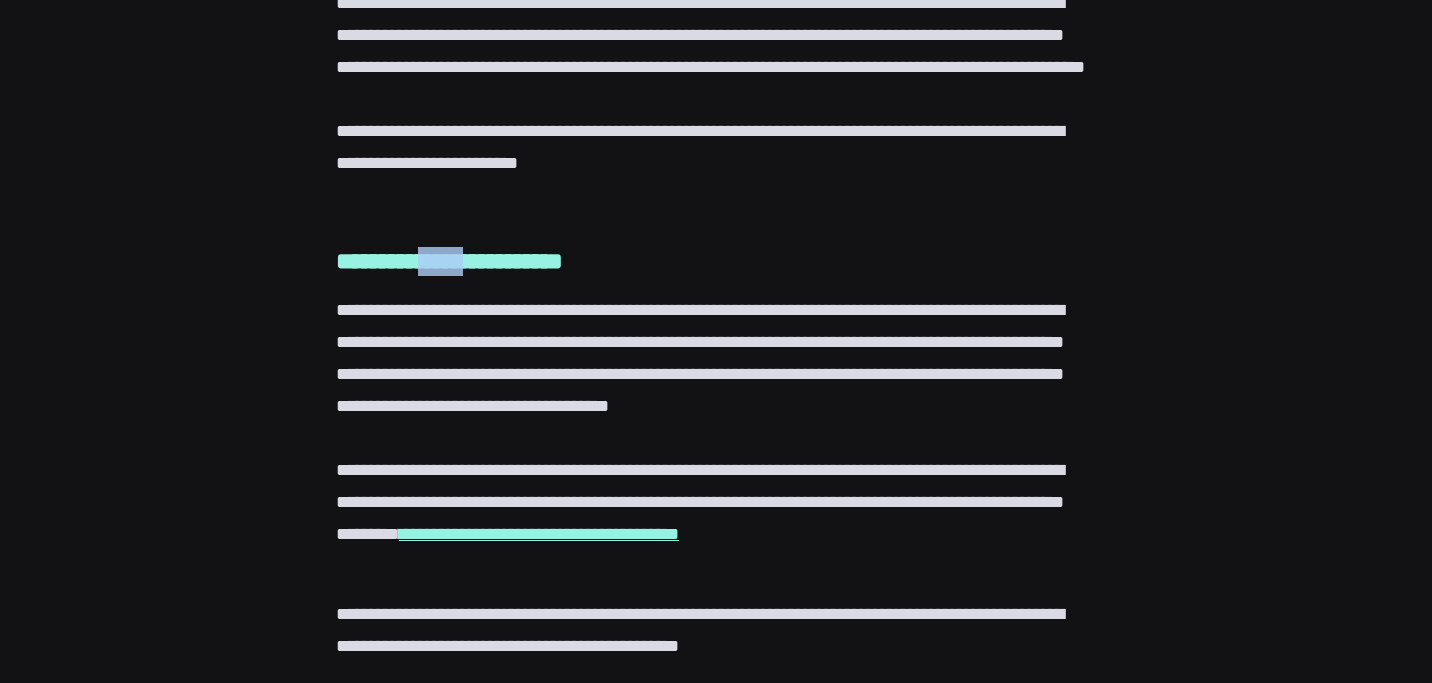 click on "**********" at bounding box center (449, 261) 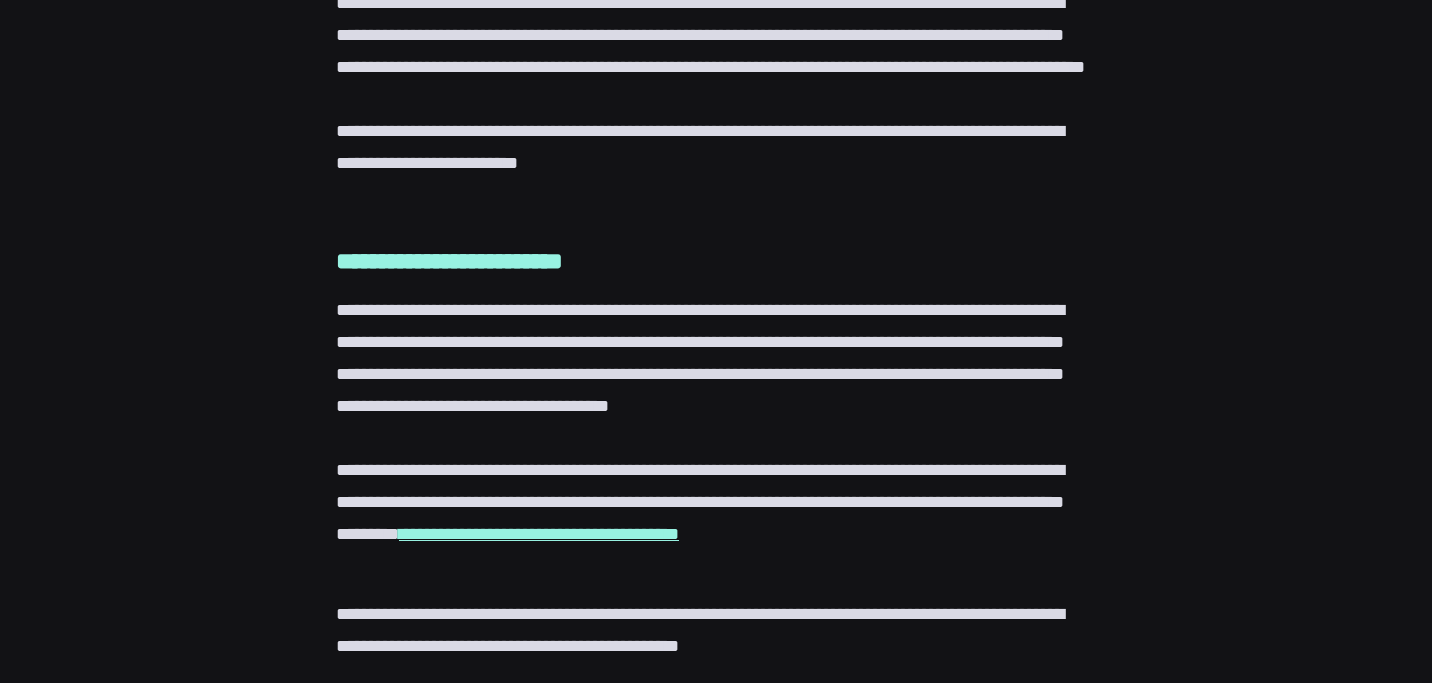 click on "**********" at bounding box center (716, 438) 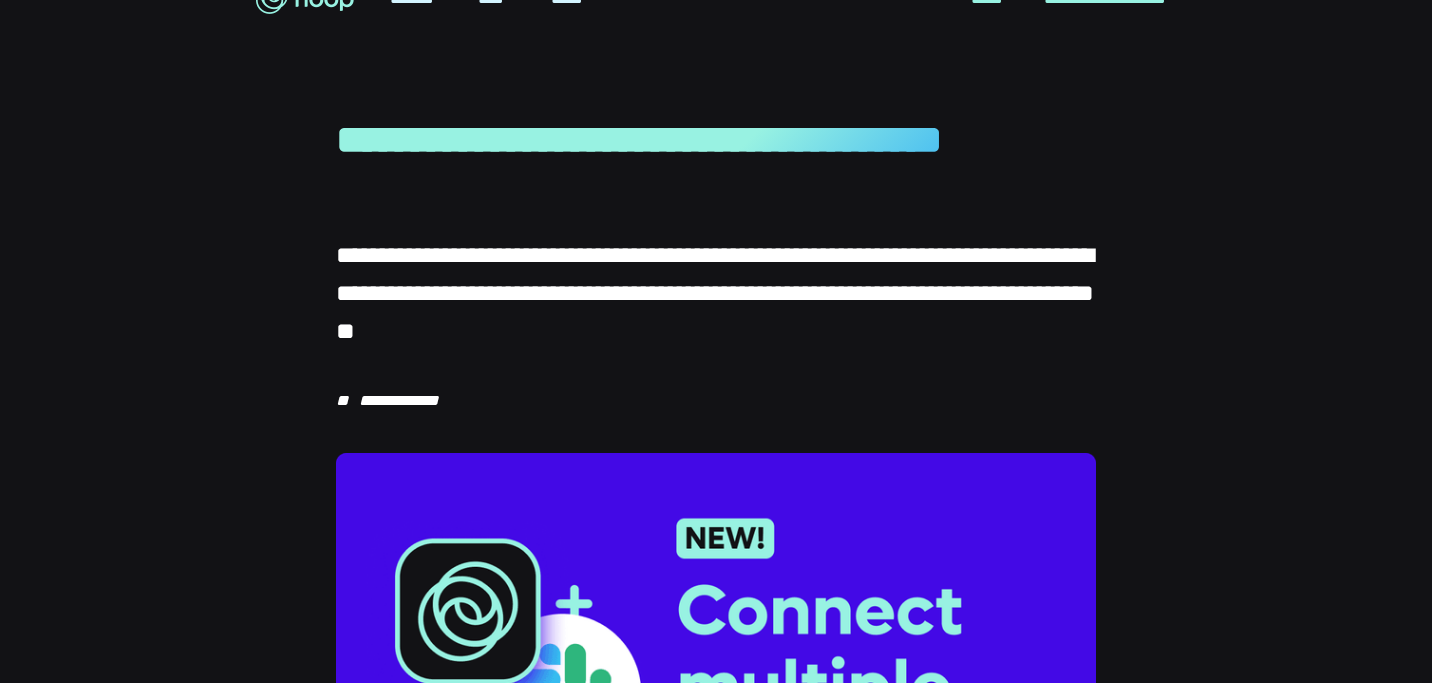 scroll, scrollTop: 0, scrollLeft: 0, axis: both 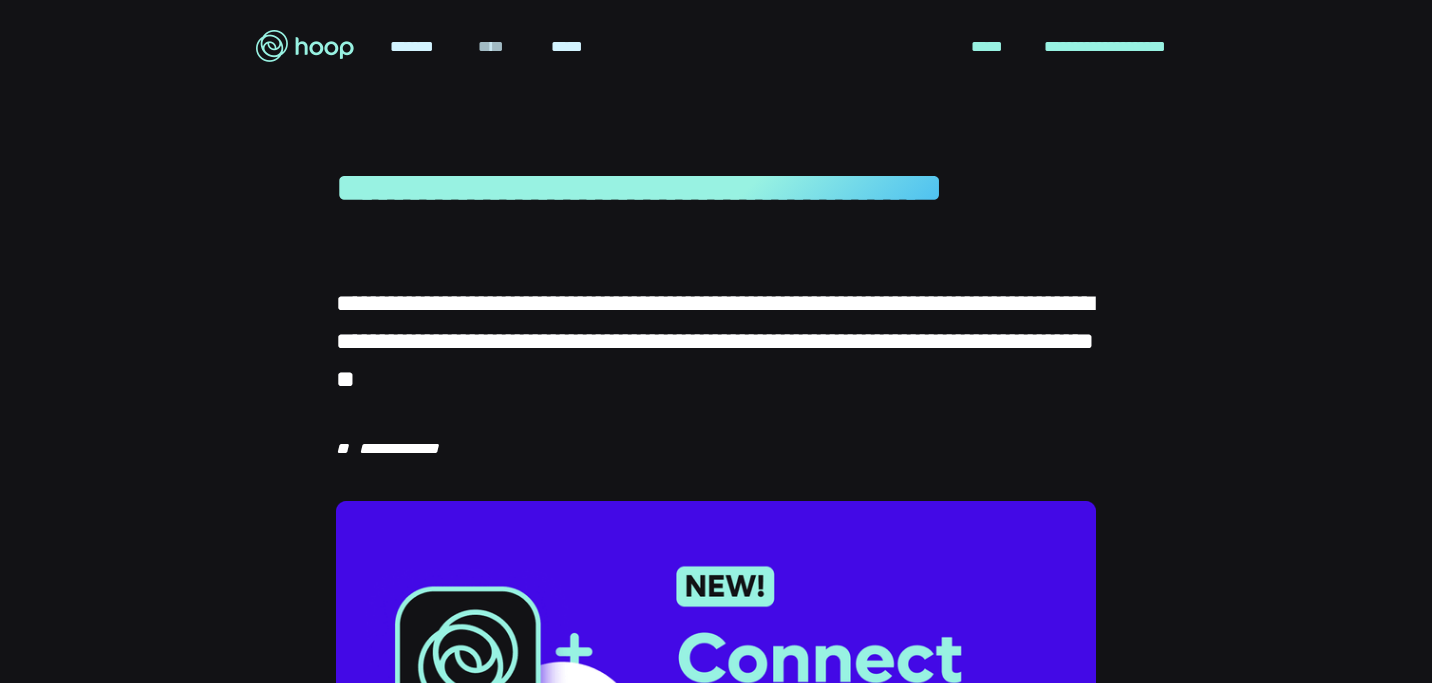 click on "****" at bounding box center (492, 47) 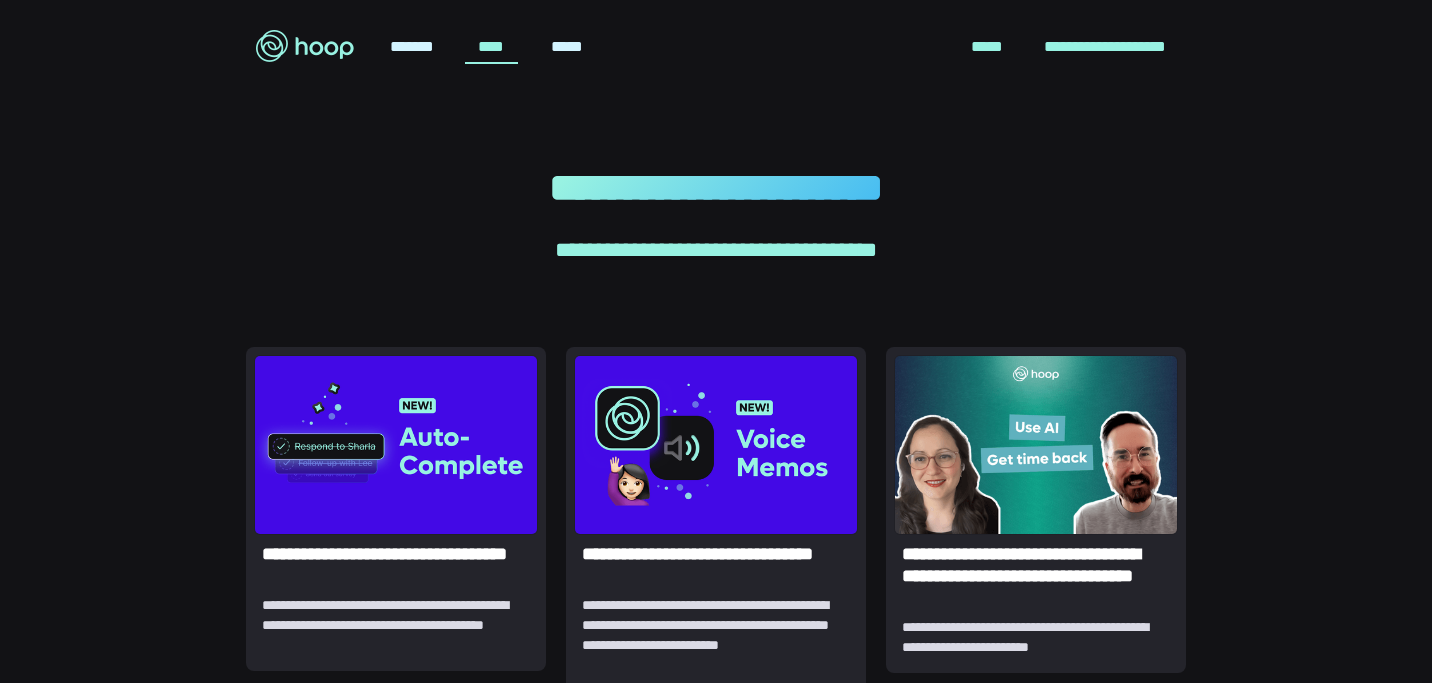 scroll, scrollTop: 0, scrollLeft: 0, axis: both 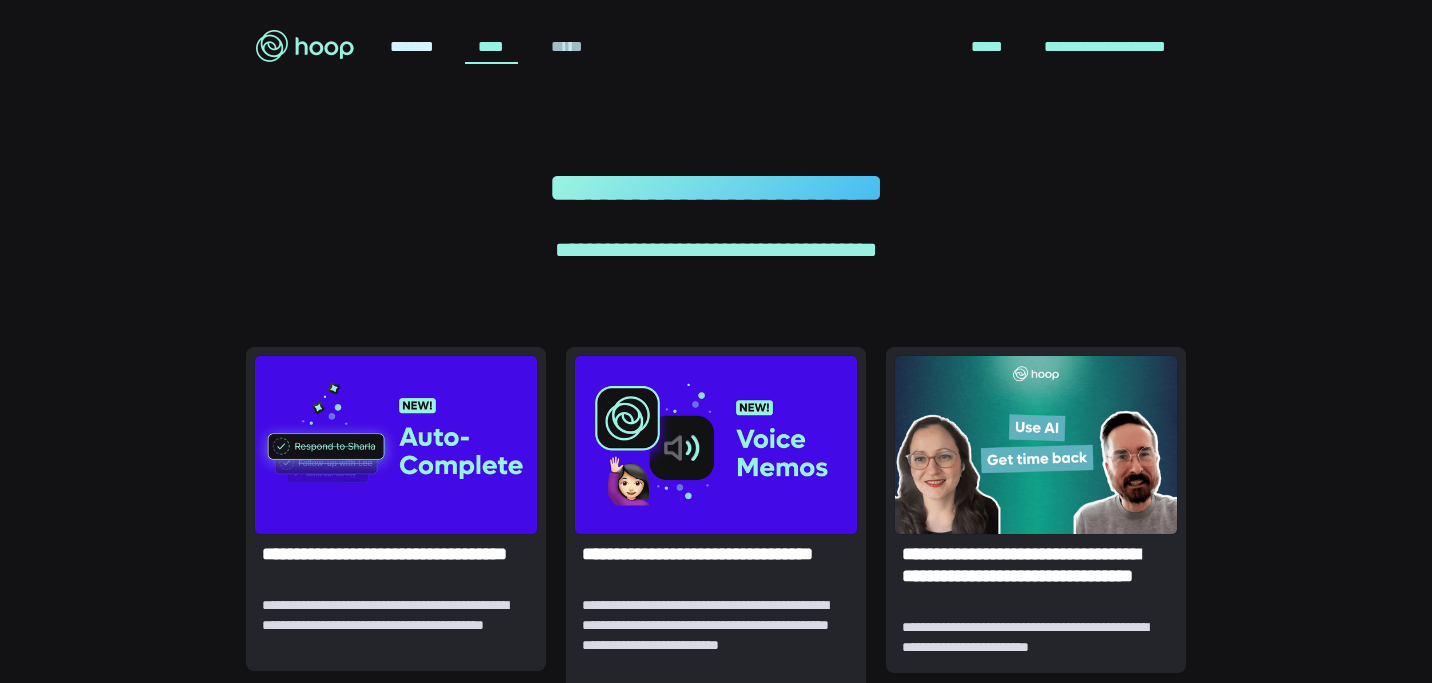 click on "*****" at bounding box center (566, 47) 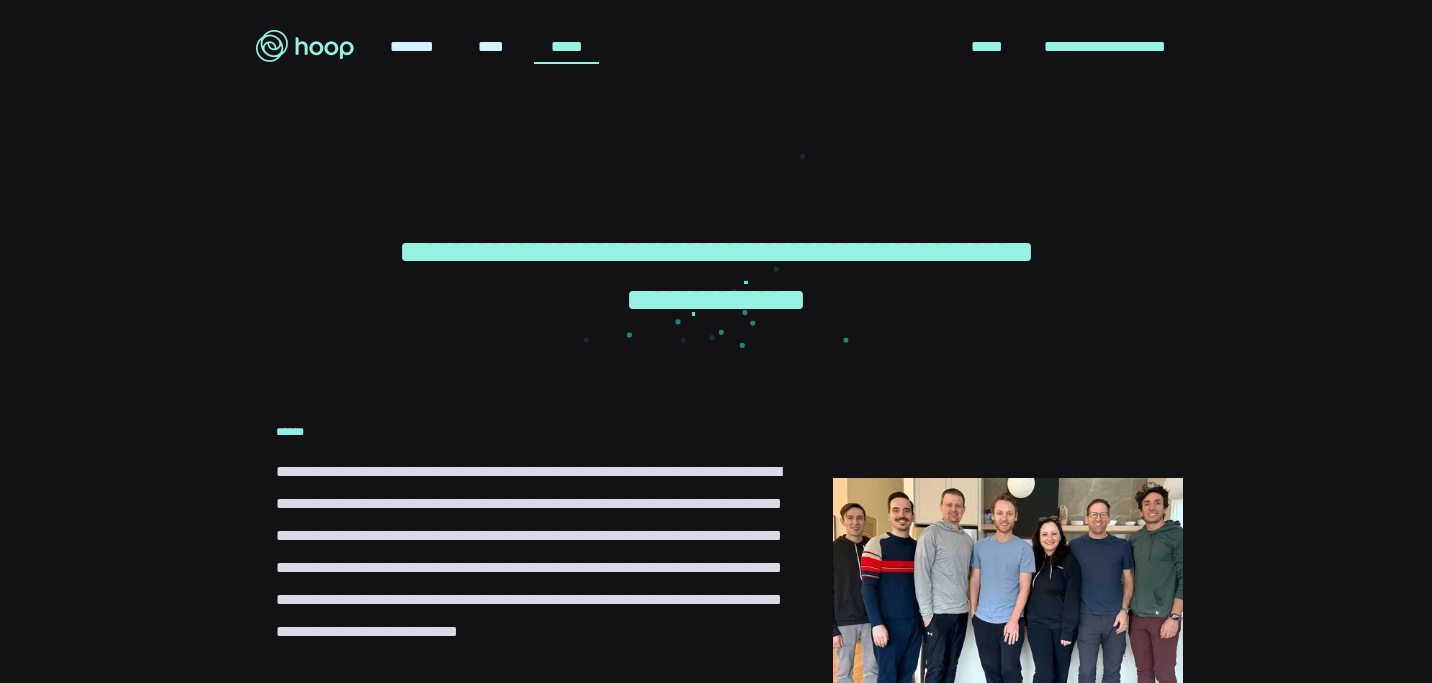 scroll, scrollTop: 0, scrollLeft: 0, axis: both 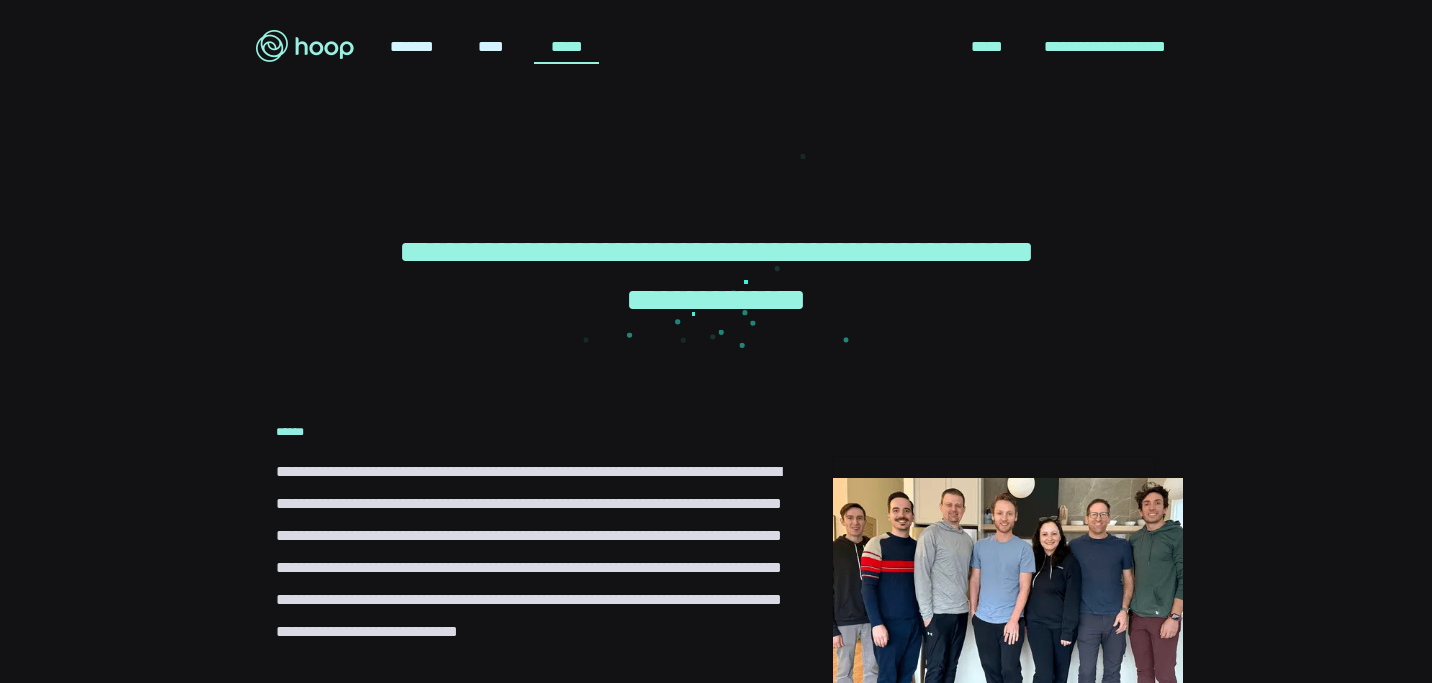 click at bounding box center [305, 46] 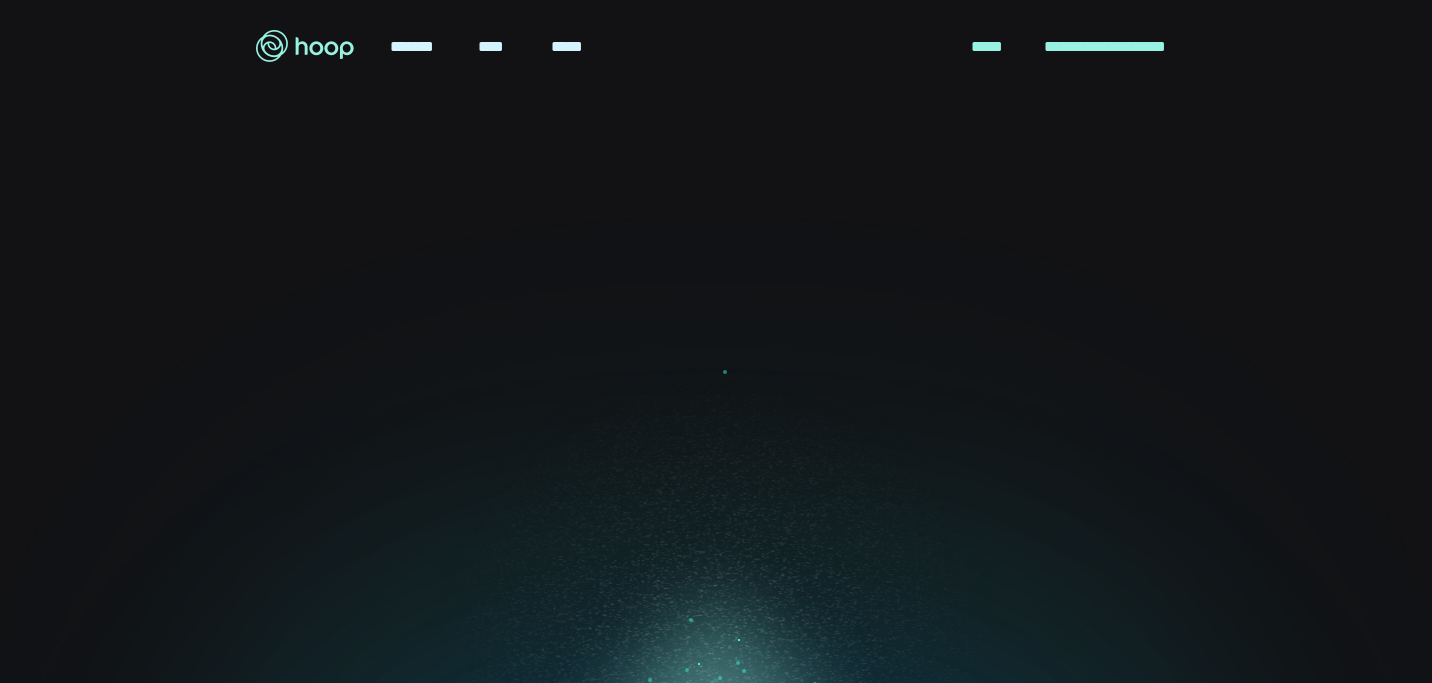 scroll, scrollTop: 0, scrollLeft: 0, axis: both 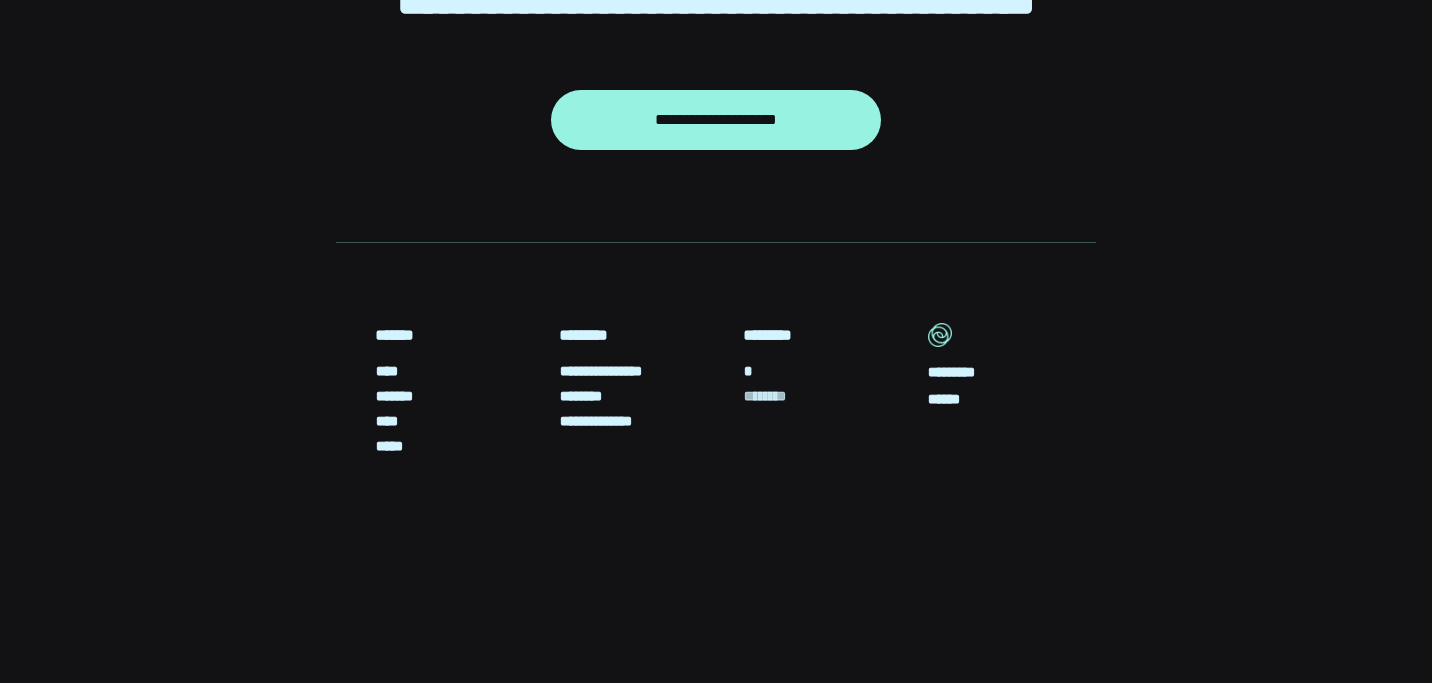 click on "********" at bounding box center [771, 396] 